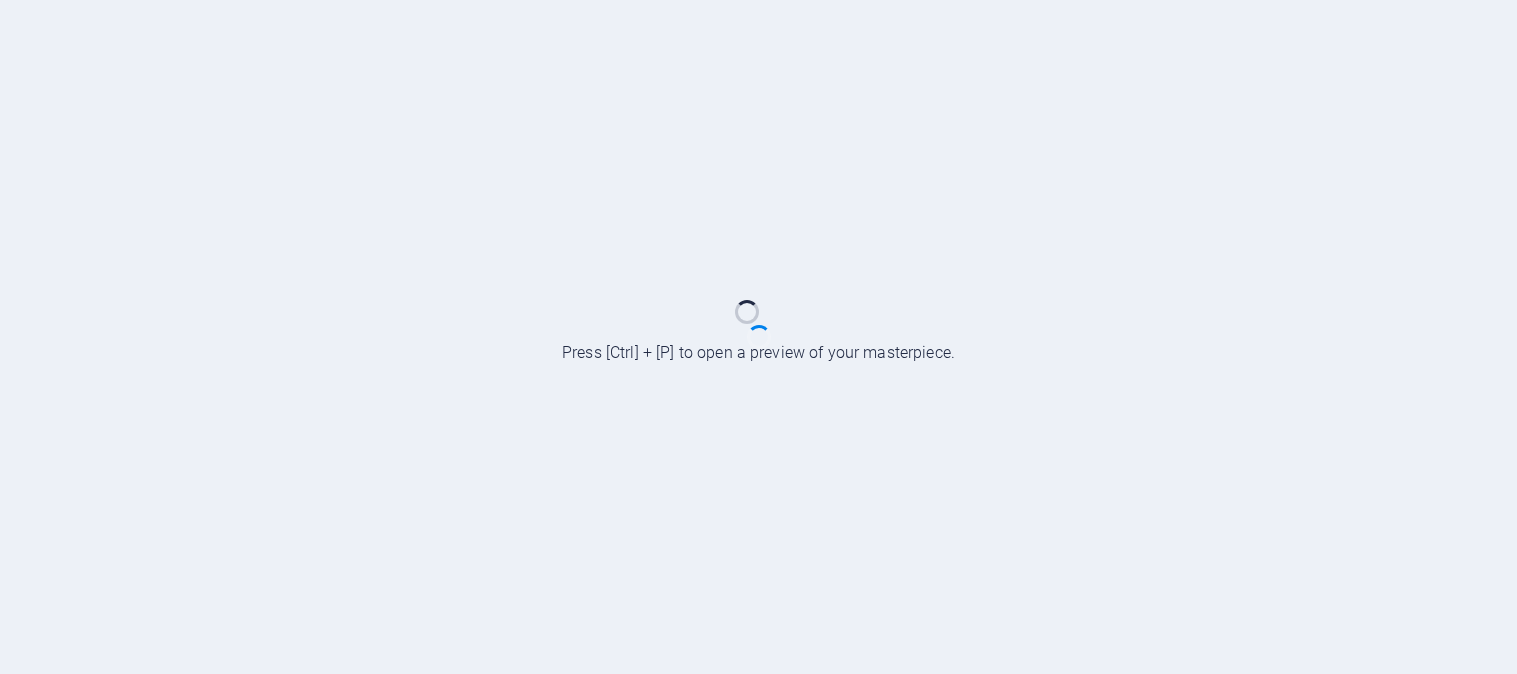 scroll, scrollTop: 0, scrollLeft: 0, axis: both 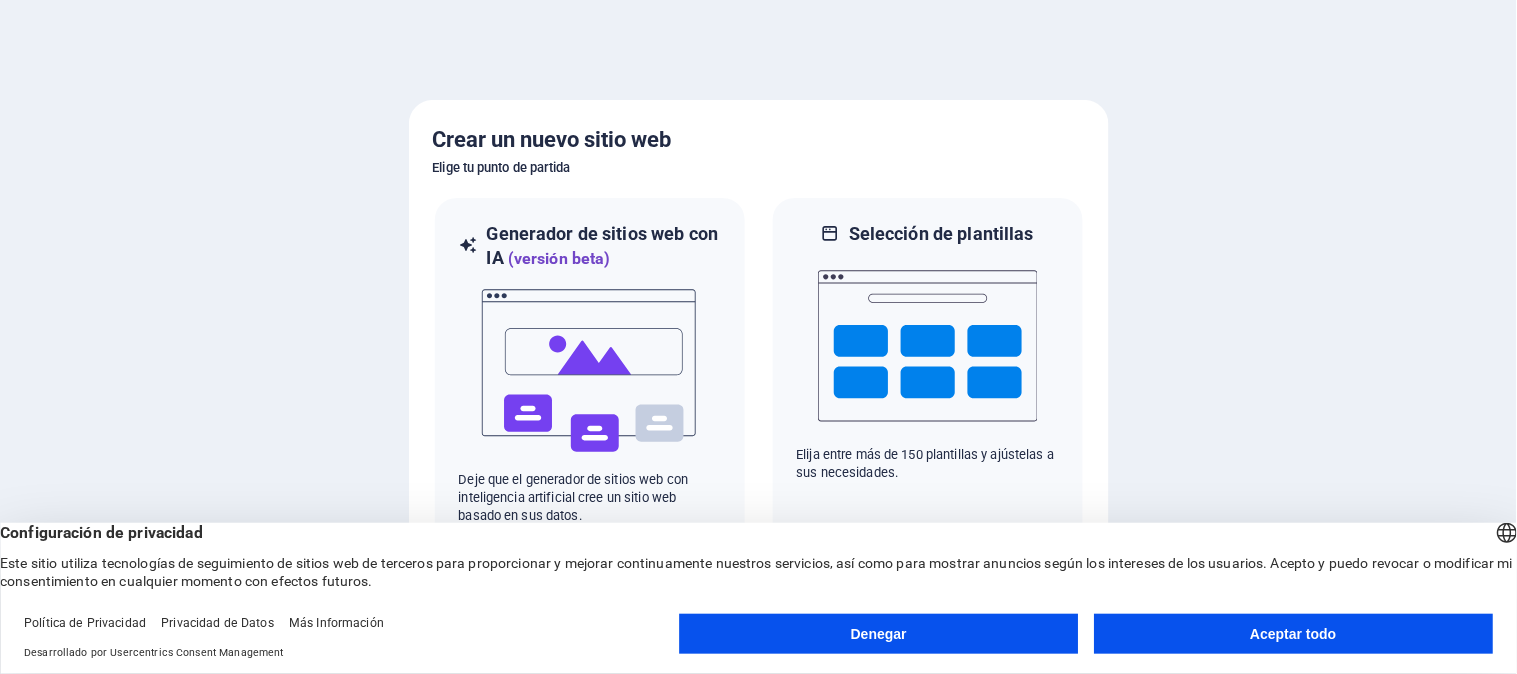 click on "Aceptar todo" at bounding box center [1293, 634] 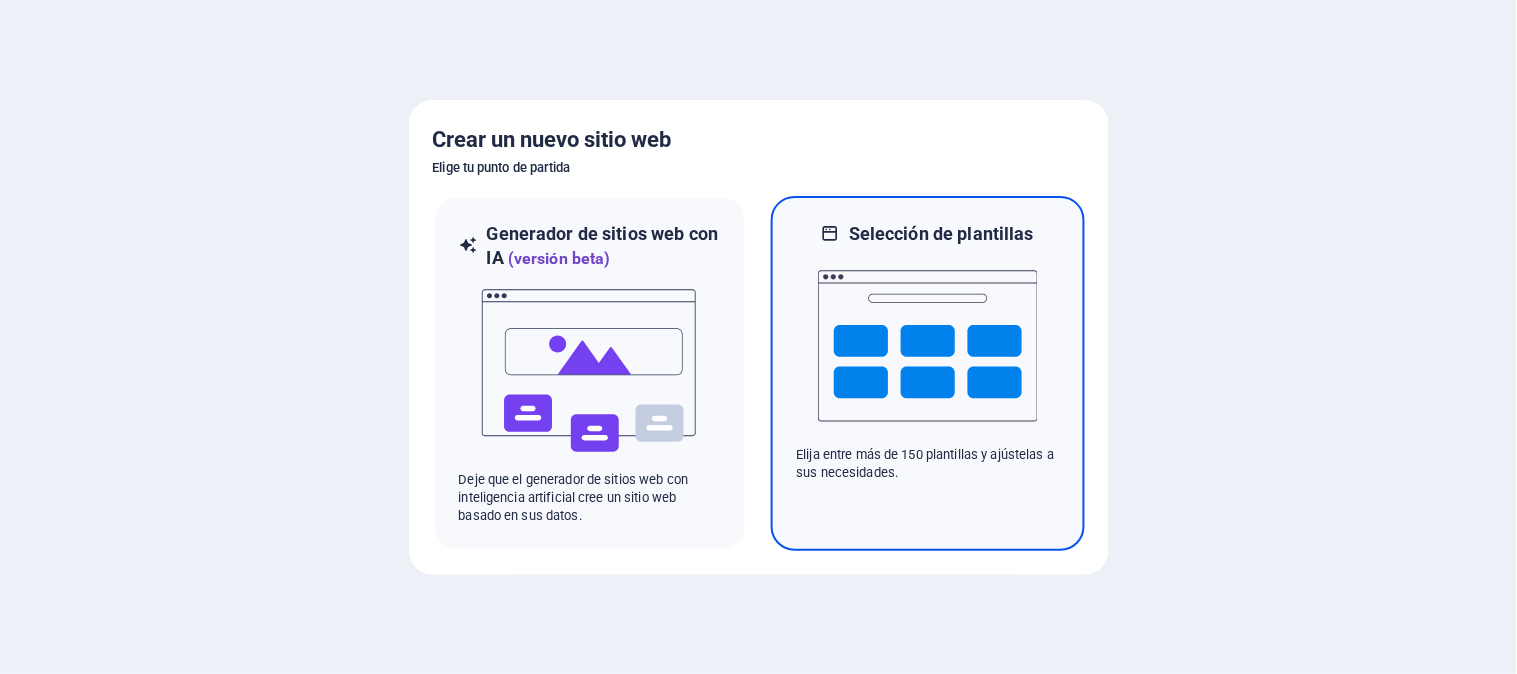 click at bounding box center (928, 346) 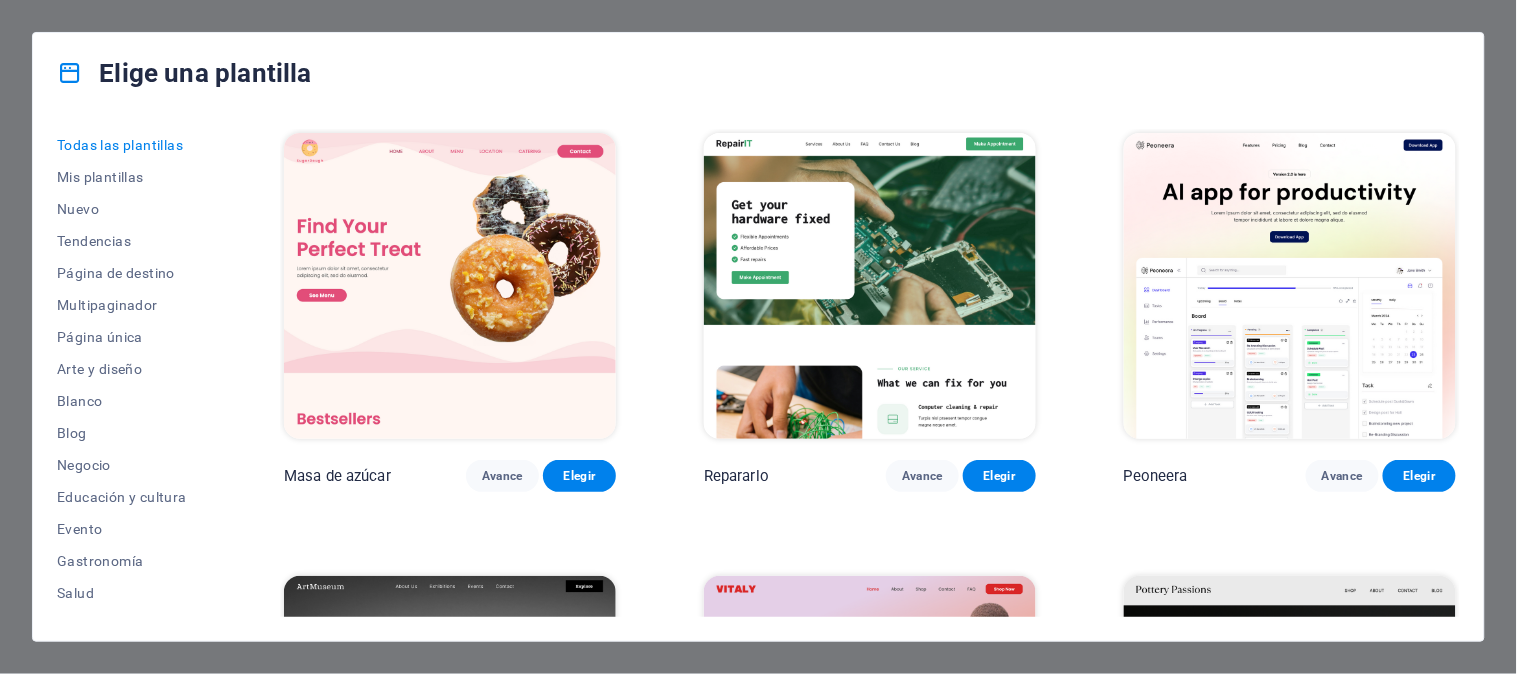 click on "Elige una plantilla Todas las plantillas Mis plantillas Nuevo Tendencias Página de destino Multipaginador Página única Arte y diseño Blanco Blog Negocio Educación y cultura Evento Gastronomía Salud TI y medios Legal y Finanzas No lucrativo Actuación Cartera Servicios Comercio Deportes y belleza Vientos alisios Viajar Estructura alámbrica Masa de azúcar Avance Elegir Repararlo Avance Elegir Peoneera Avance Elegir Museo de Arte Avance Elegir Vitaly Avance Elegir Pasiones por la cerámica Avance Elegir Decoración del hogar Avance Elegir Tierra de juguetes Avance Elegir Tienda de mascotas Avance Elegir Planificador maravilloso Avance Elegir Transportable Avance Elegir Ahorro y préstamo Avance Elegir WePaint Avance Elegir Eco-Con Avance Elegir Reunión Avance Elegir Ayuda y cuidado Avance Elegir Podcaster Avance Elegir Academix Avance Elegir Gran peluquería Avance Elegir Salud y alimentación Avance Elegir Interiores UrbanNest Avance Elegir Cambio verde Avance Elegir El Templo de la Belleza Avance Moda" at bounding box center [758, 337] 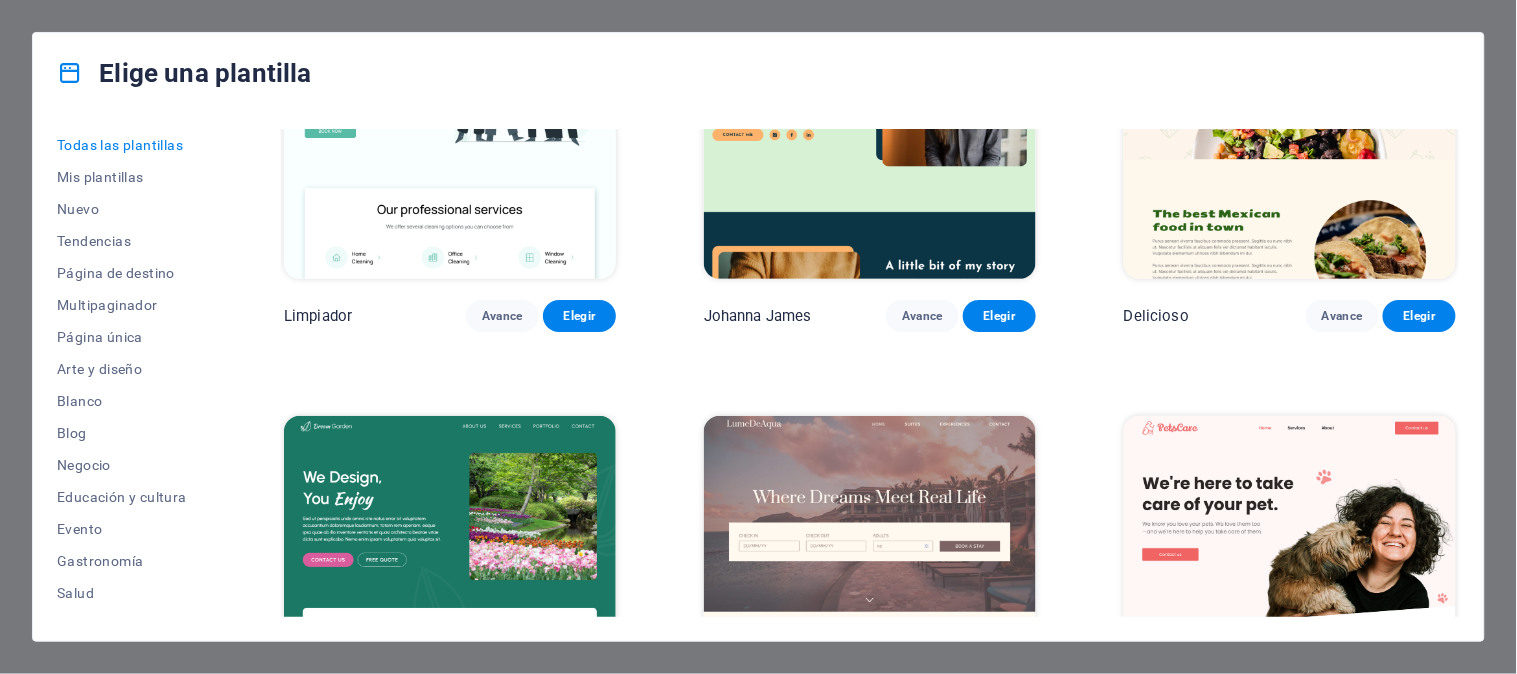 scroll, scrollTop: 0, scrollLeft: 0, axis: both 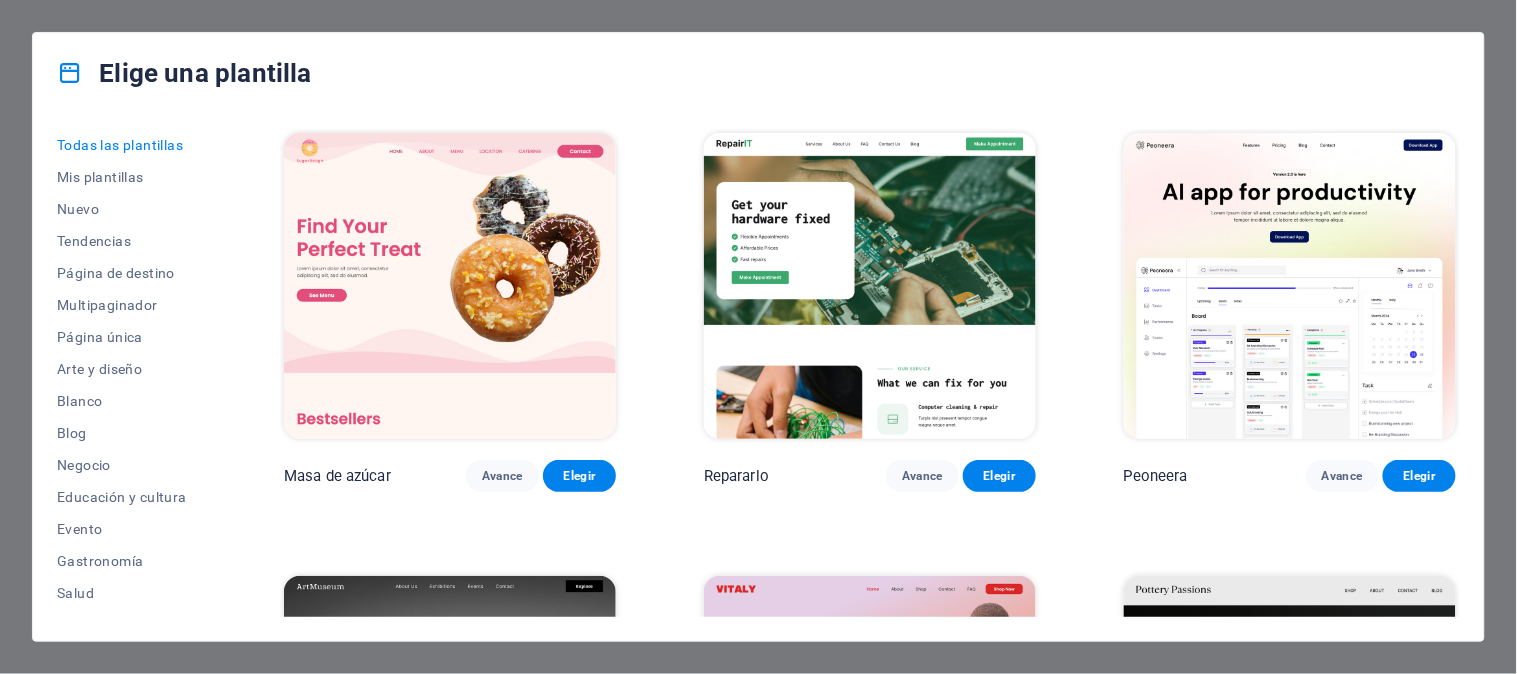 drag, startPoint x: 1485, startPoint y: 141, endPoint x: 1483, endPoint y: 218, distance: 77.02597 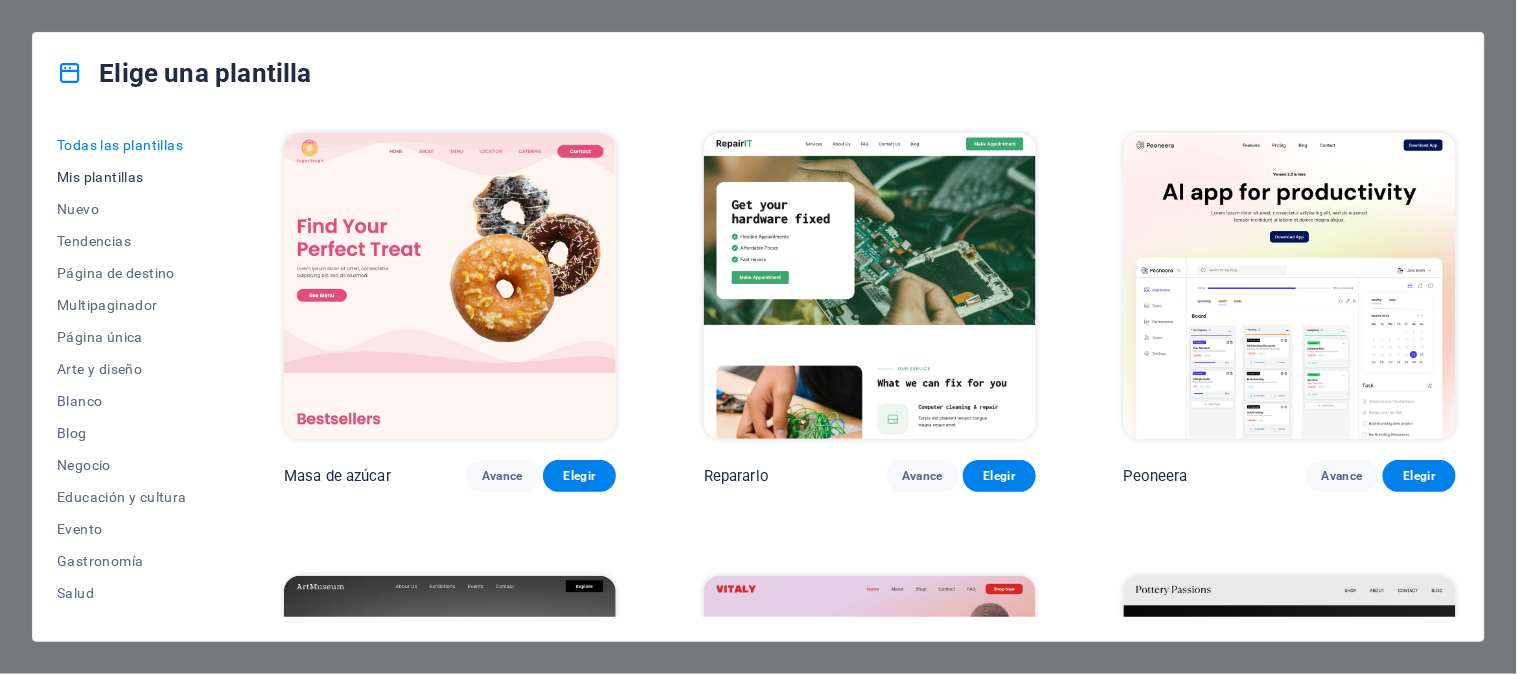 click on "Mis plantillas" at bounding box center (100, 177) 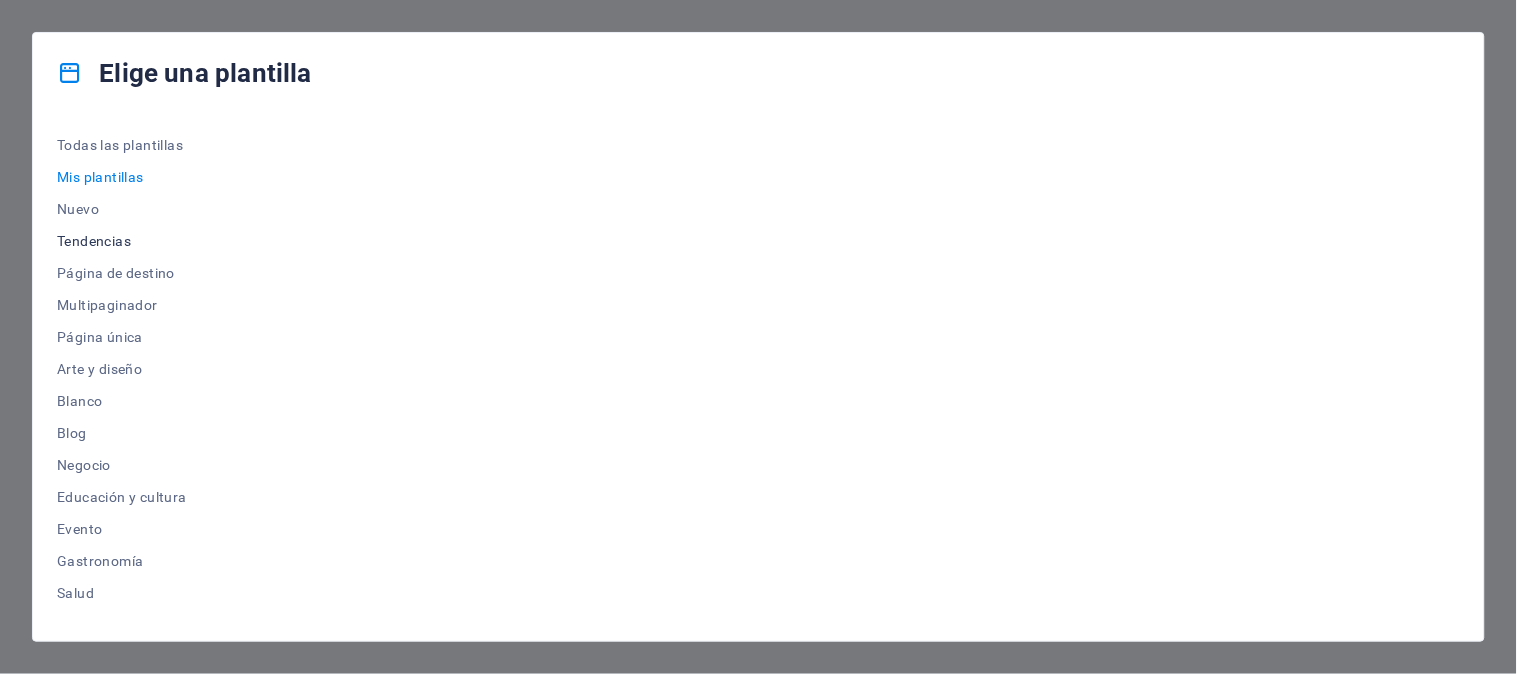 click on "Tendencias" at bounding box center [94, 241] 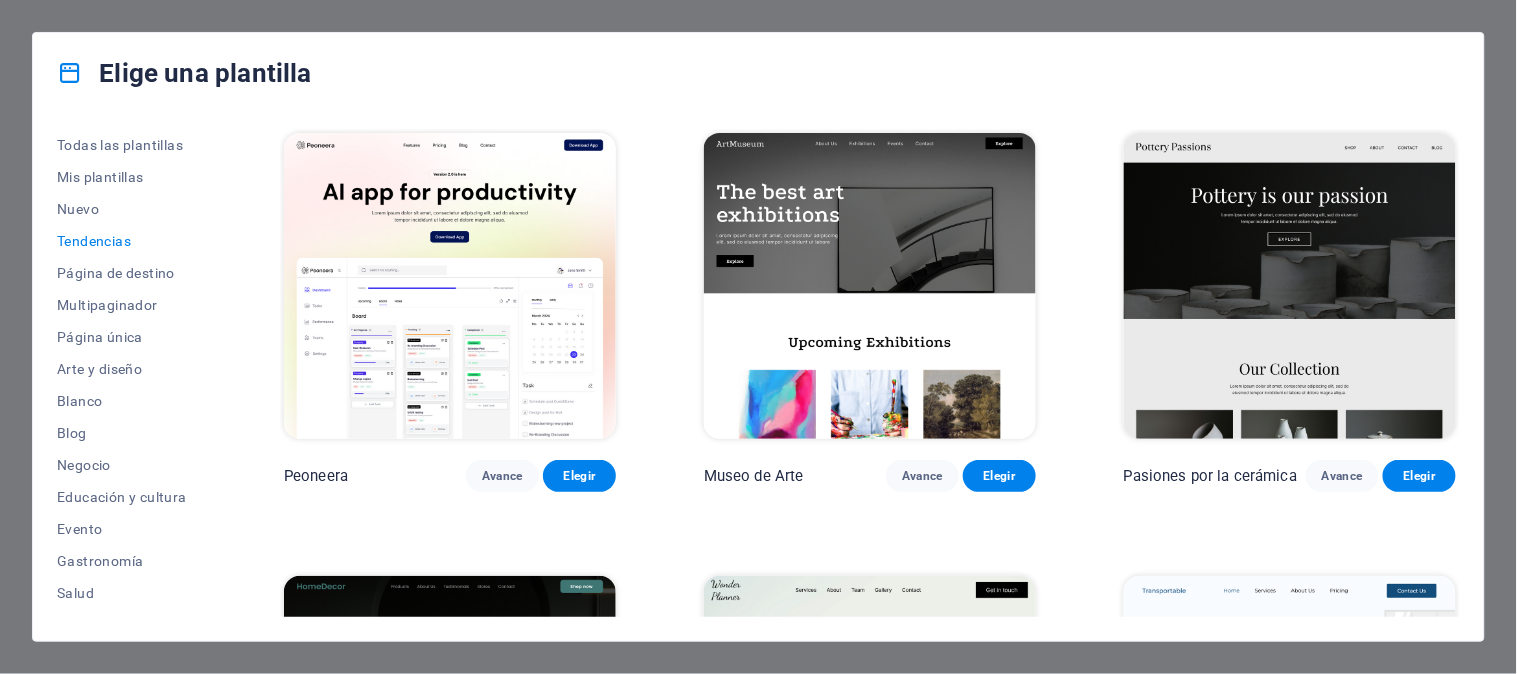 click on "Elige una plantilla" at bounding box center [758, 73] 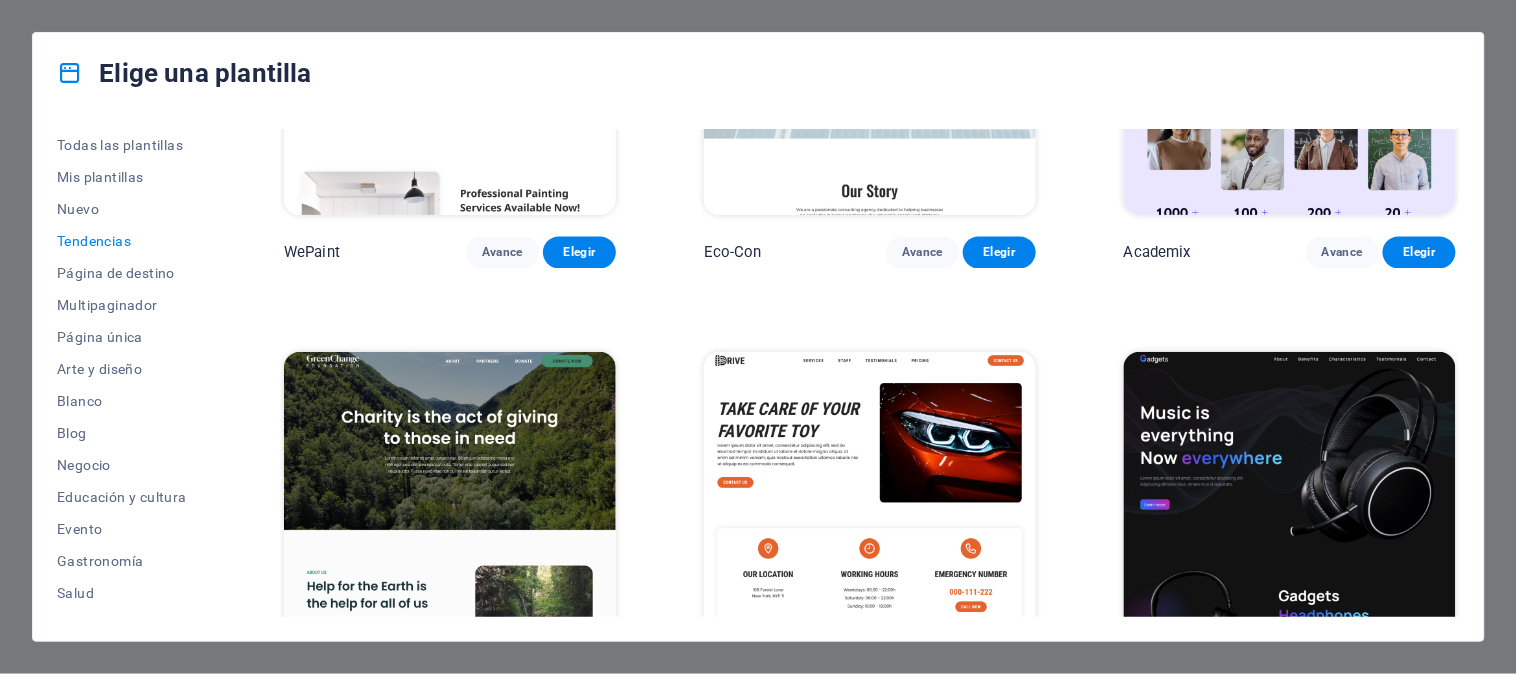 scroll, scrollTop: 1116, scrollLeft: 0, axis: vertical 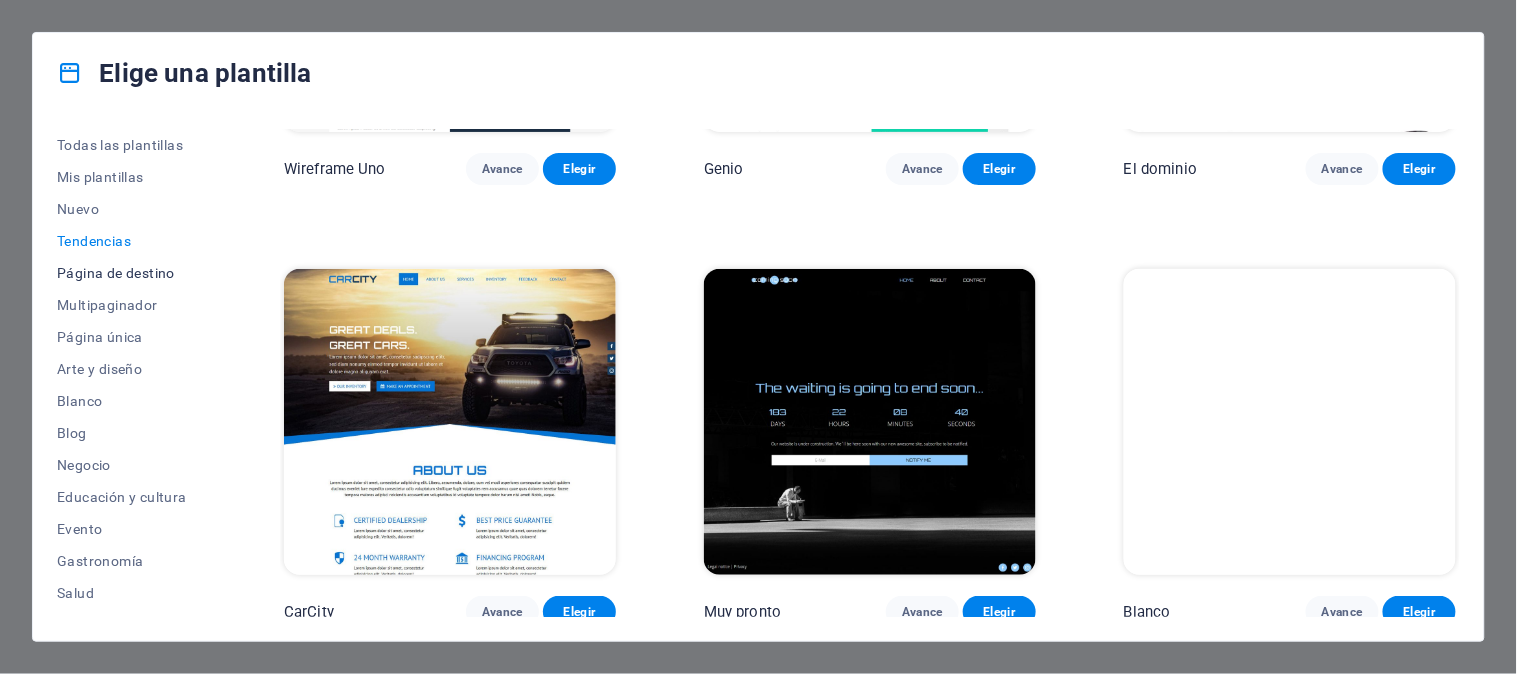 click on "Página de destino" at bounding box center (116, 273) 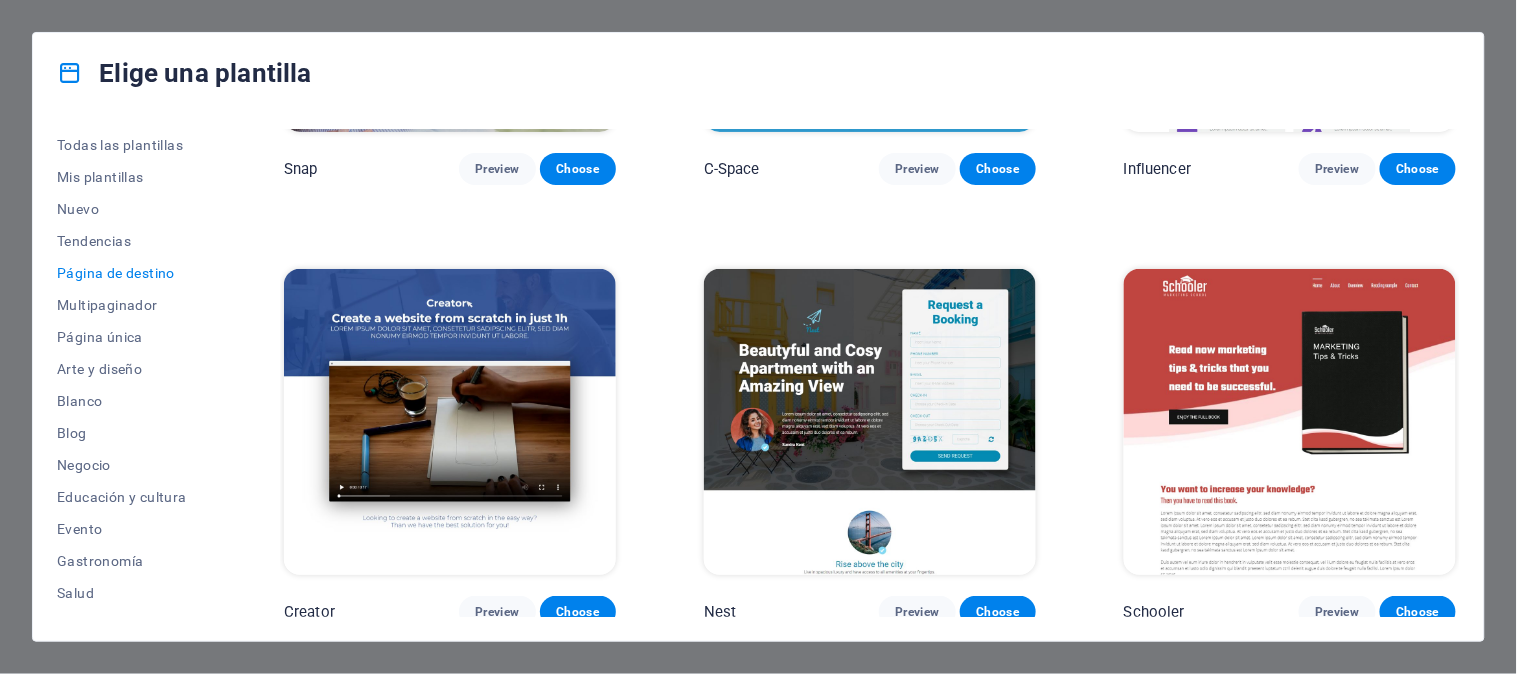 scroll, scrollTop: 3402, scrollLeft: 0, axis: vertical 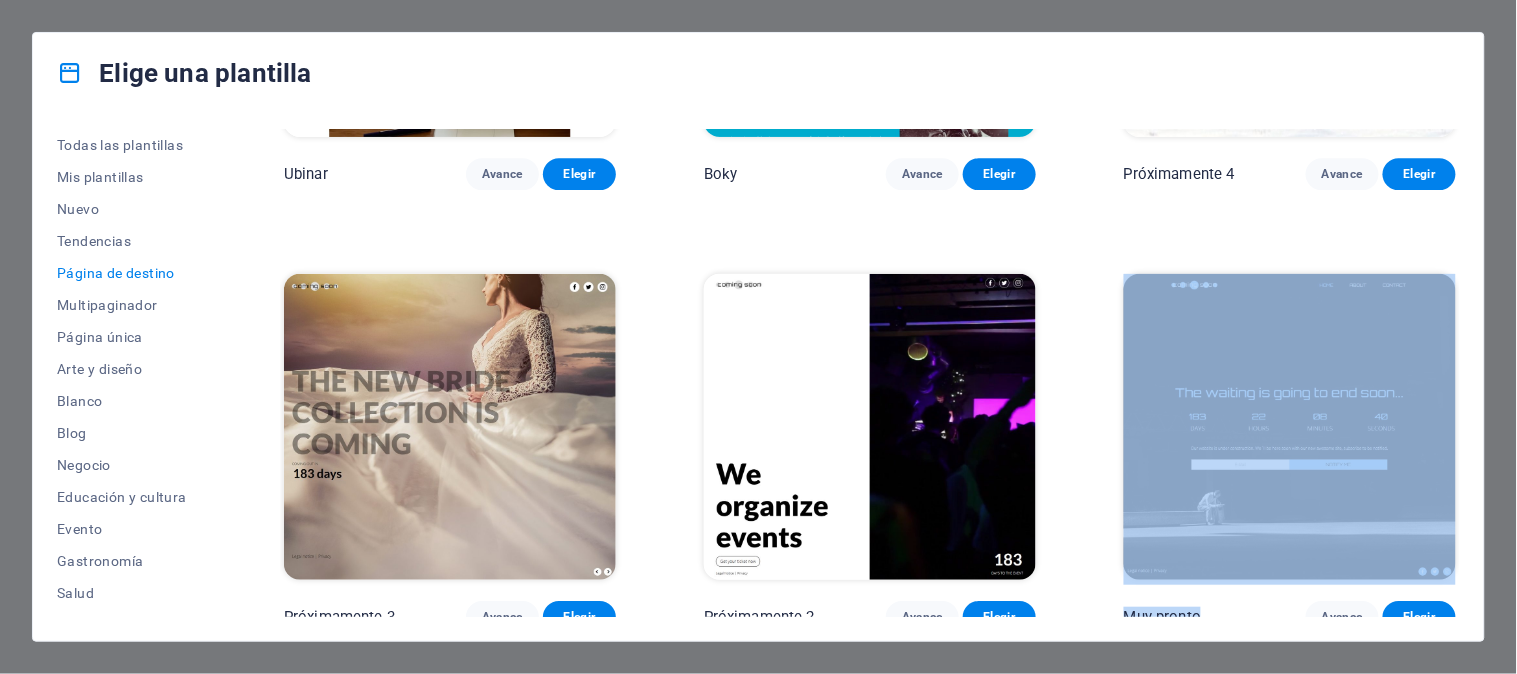 drag, startPoint x: 1462, startPoint y: 573, endPoint x: 1468, endPoint y: 490, distance: 83.21658 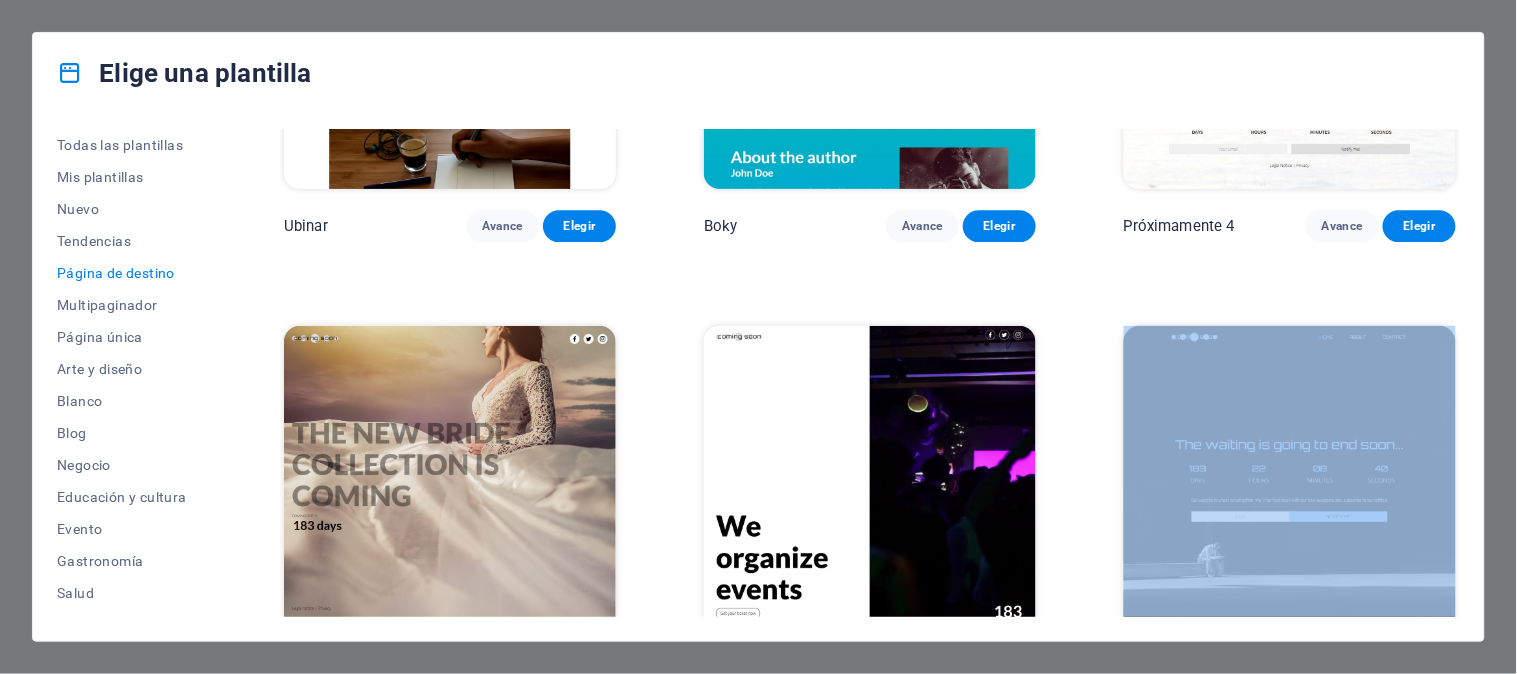 scroll, scrollTop: 3402, scrollLeft: 0, axis: vertical 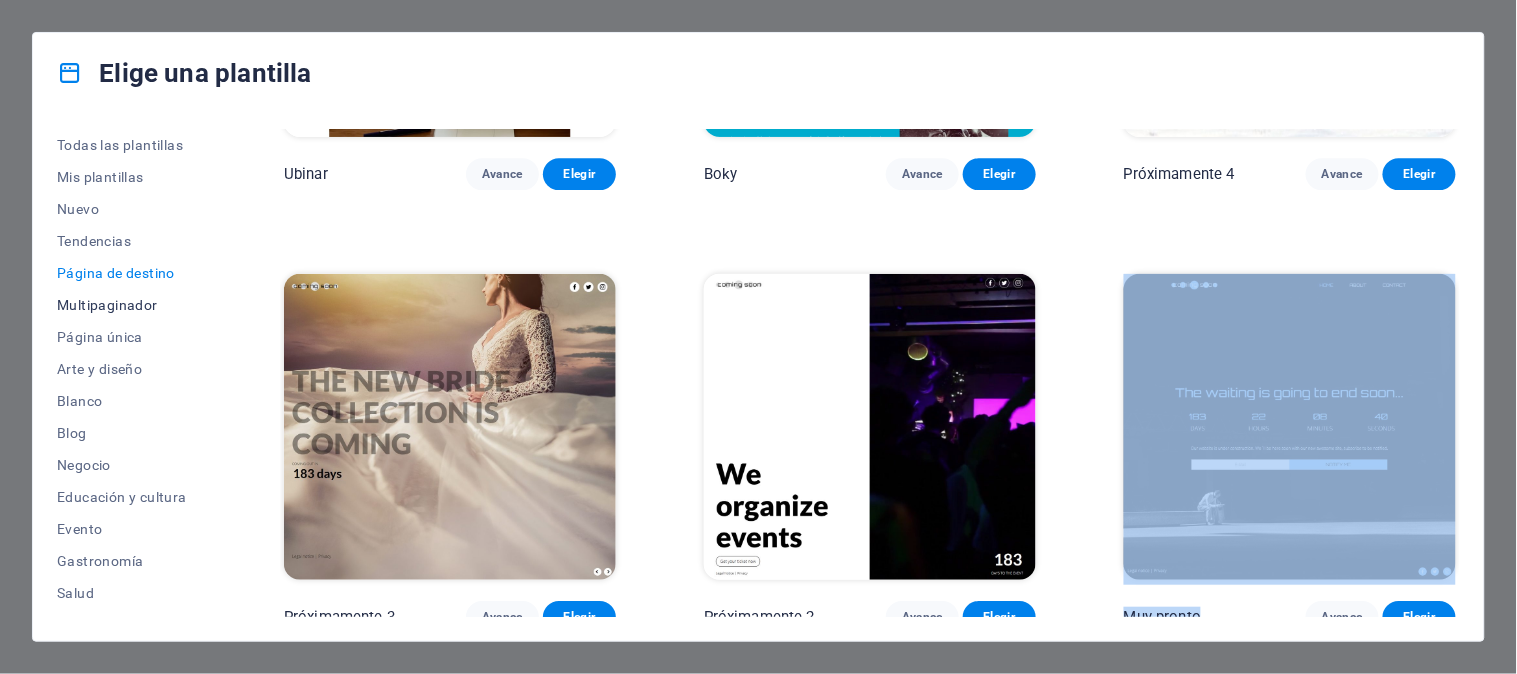 click on "Multipaginador" at bounding box center [107, 305] 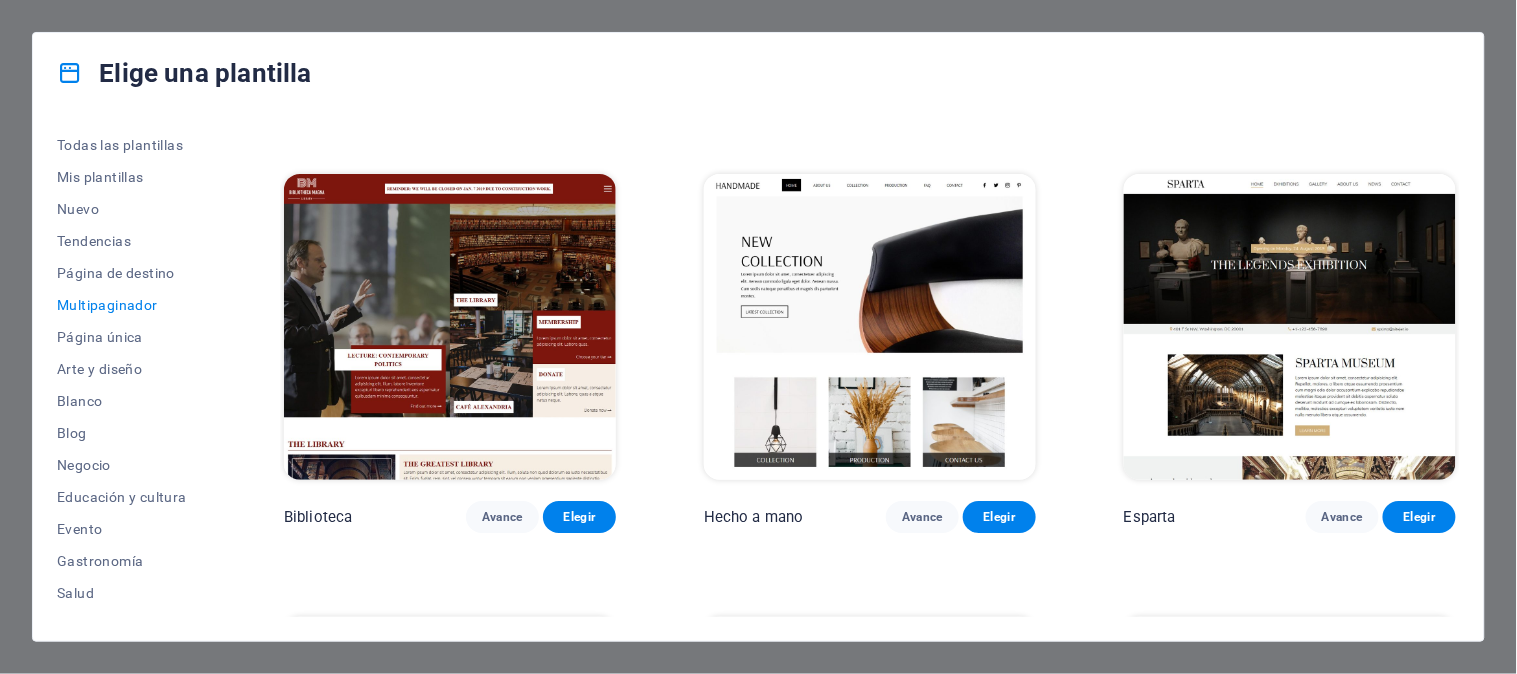 scroll, scrollTop: 7432, scrollLeft: 0, axis: vertical 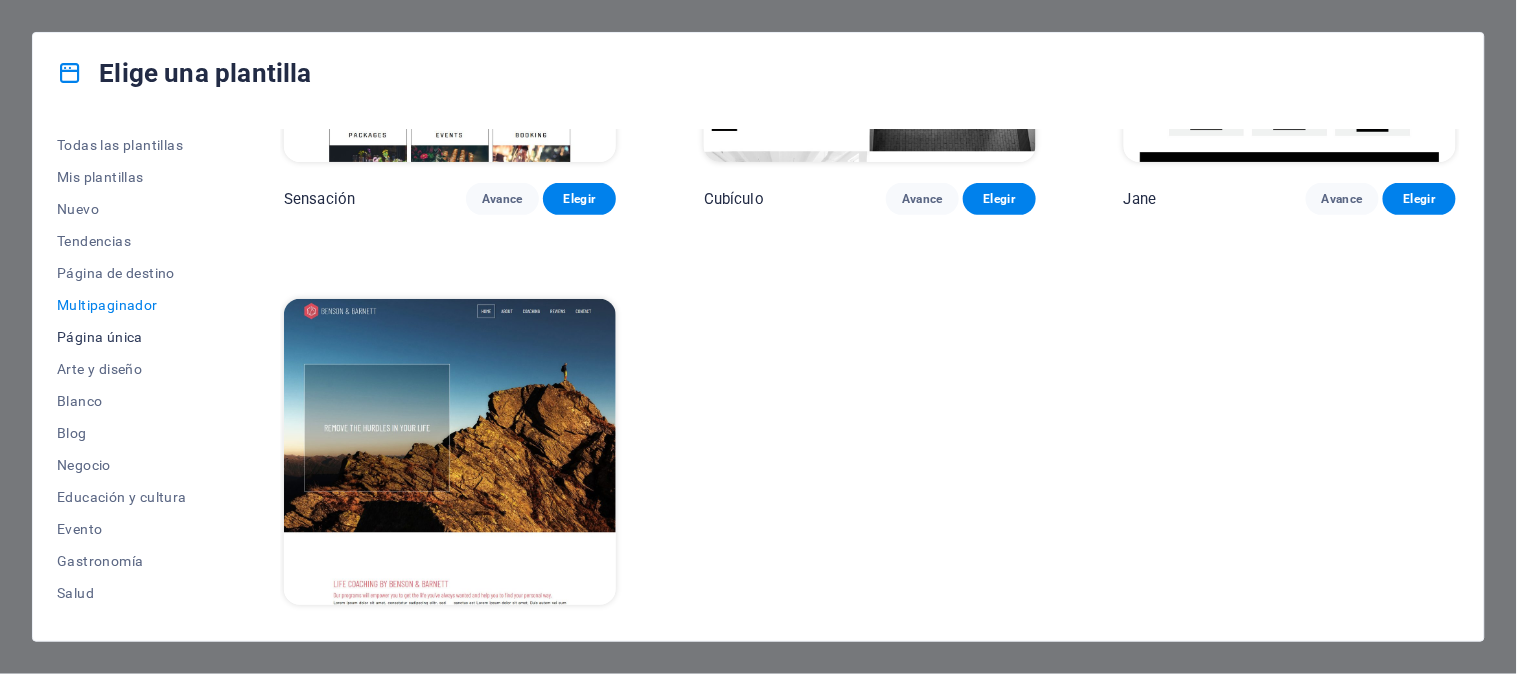 click on "Página única" at bounding box center [100, 337] 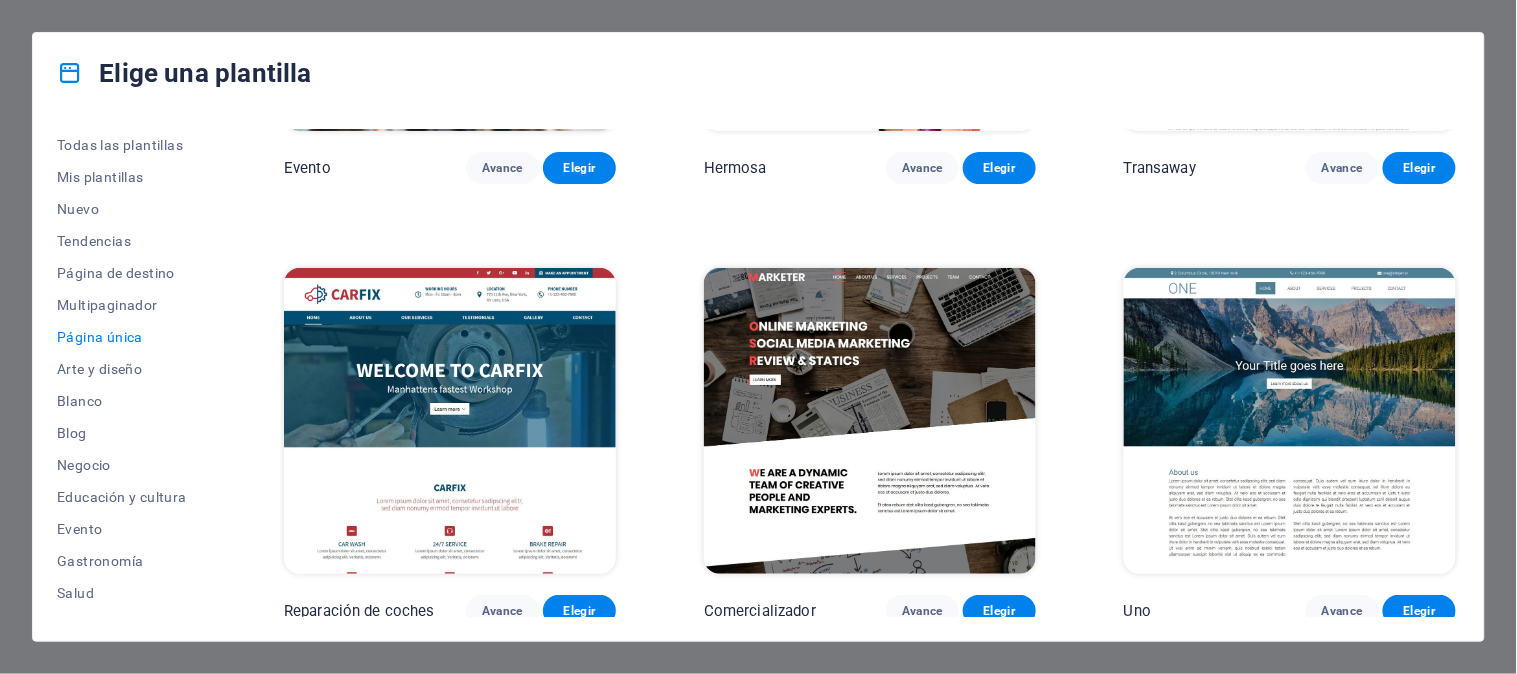 scroll, scrollTop: 9685, scrollLeft: 0, axis: vertical 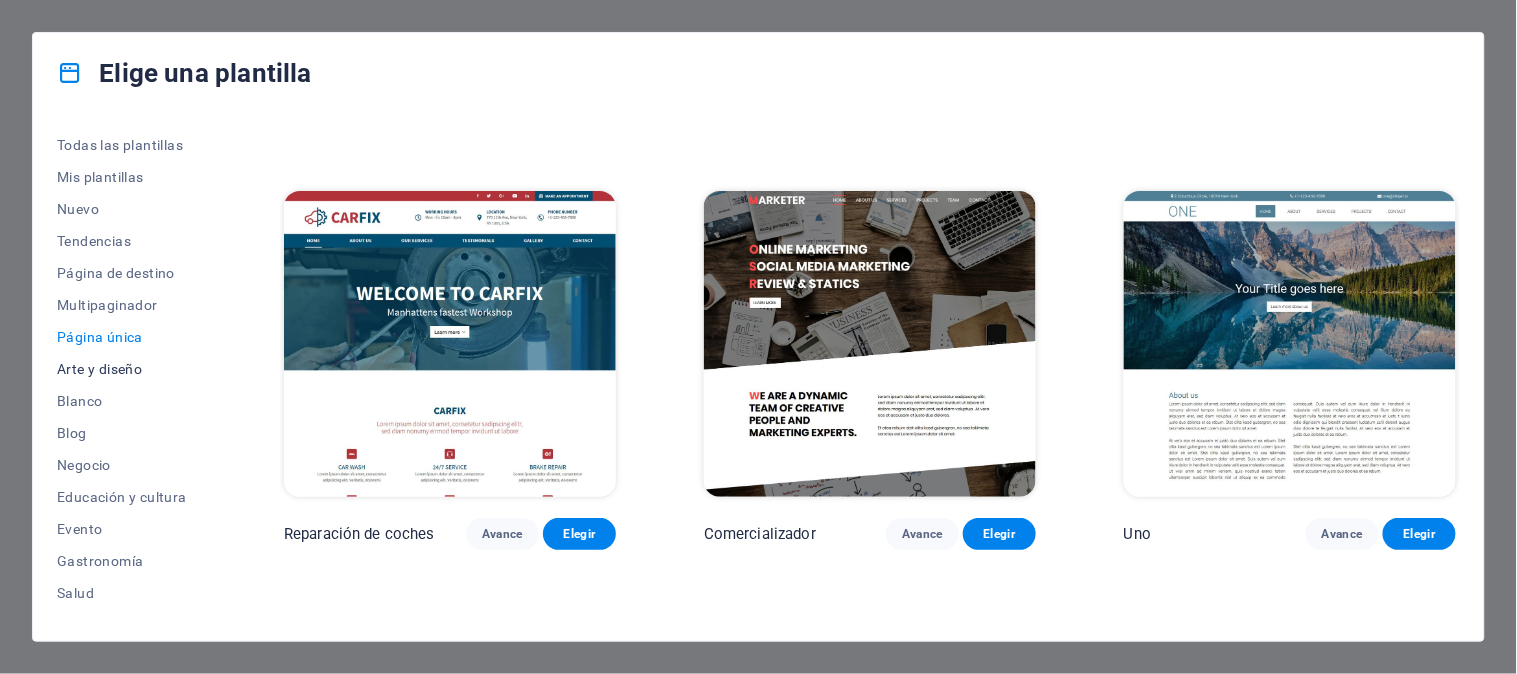 click on "Arte y diseño" at bounding box center [99, 369] 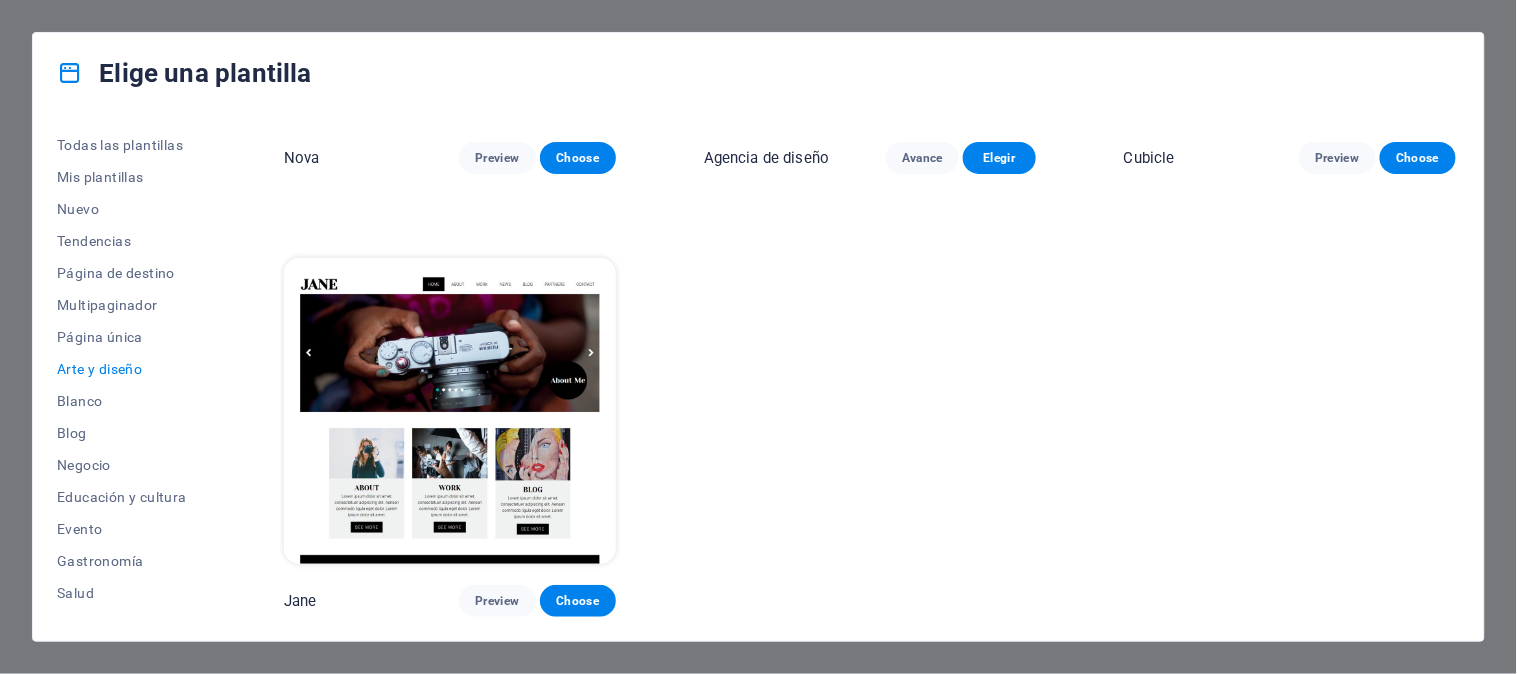 scroll, scrollTop: 1302, scrollLeft: 0, axis: vertical 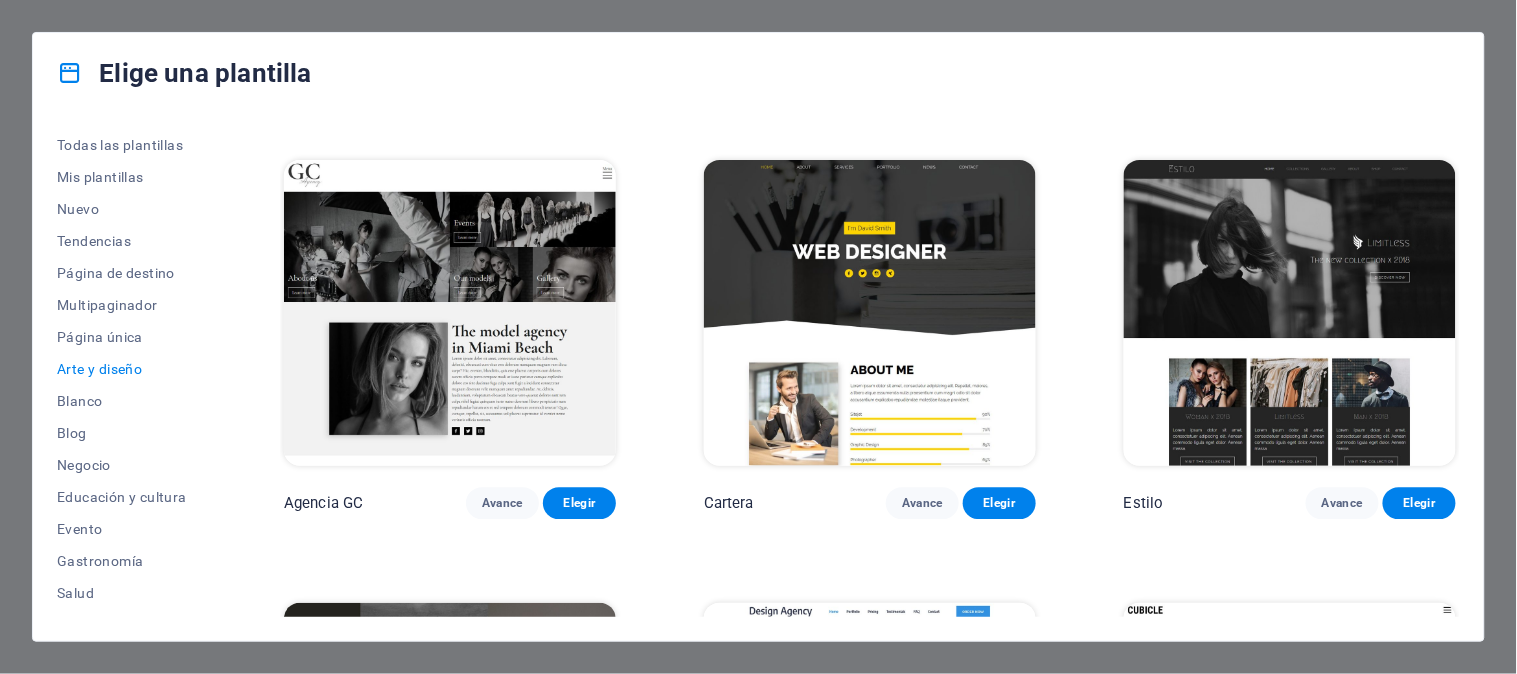 drag, startPoint x: 1461, startPoint y: 384, endPoint x: 1461, endPoint y: 430, distance: 46 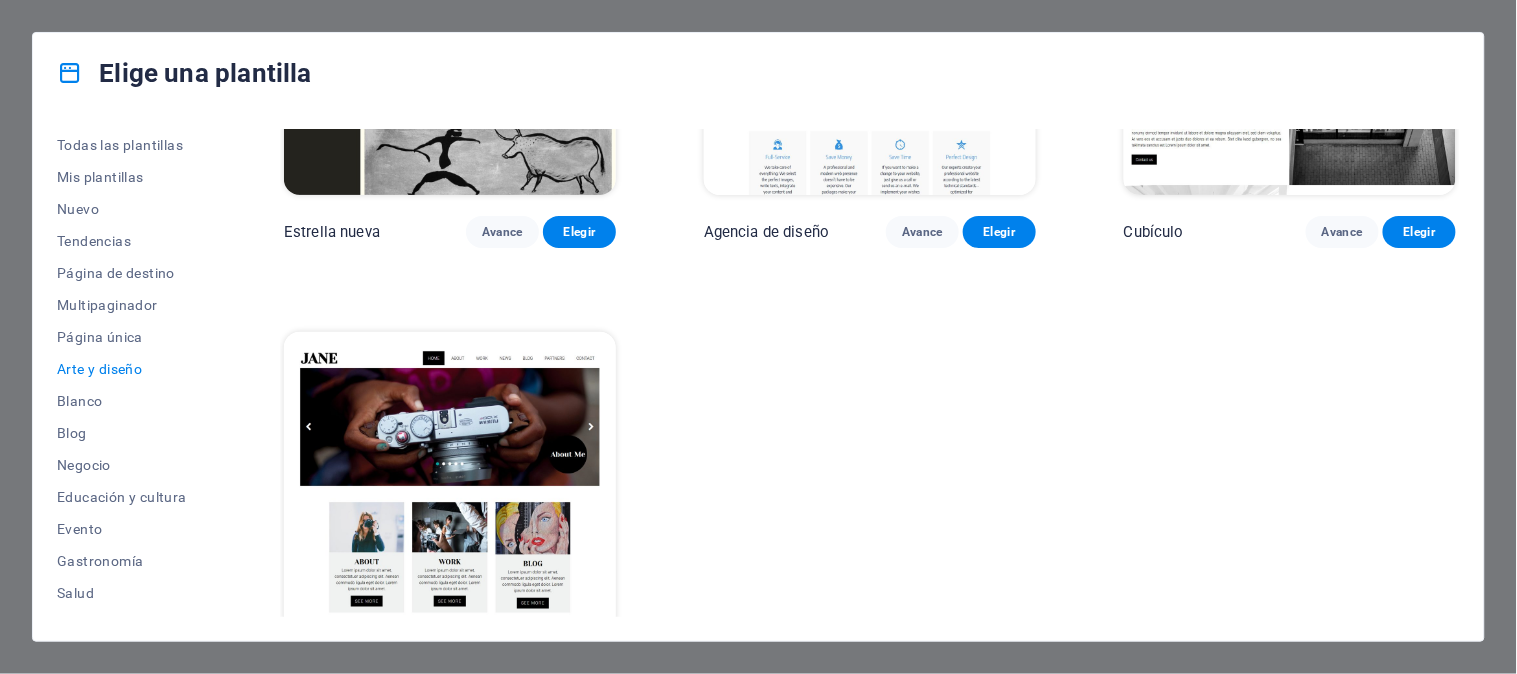 scroll, scrollTop: 2078, scrollLeft: 0, axis: vertical 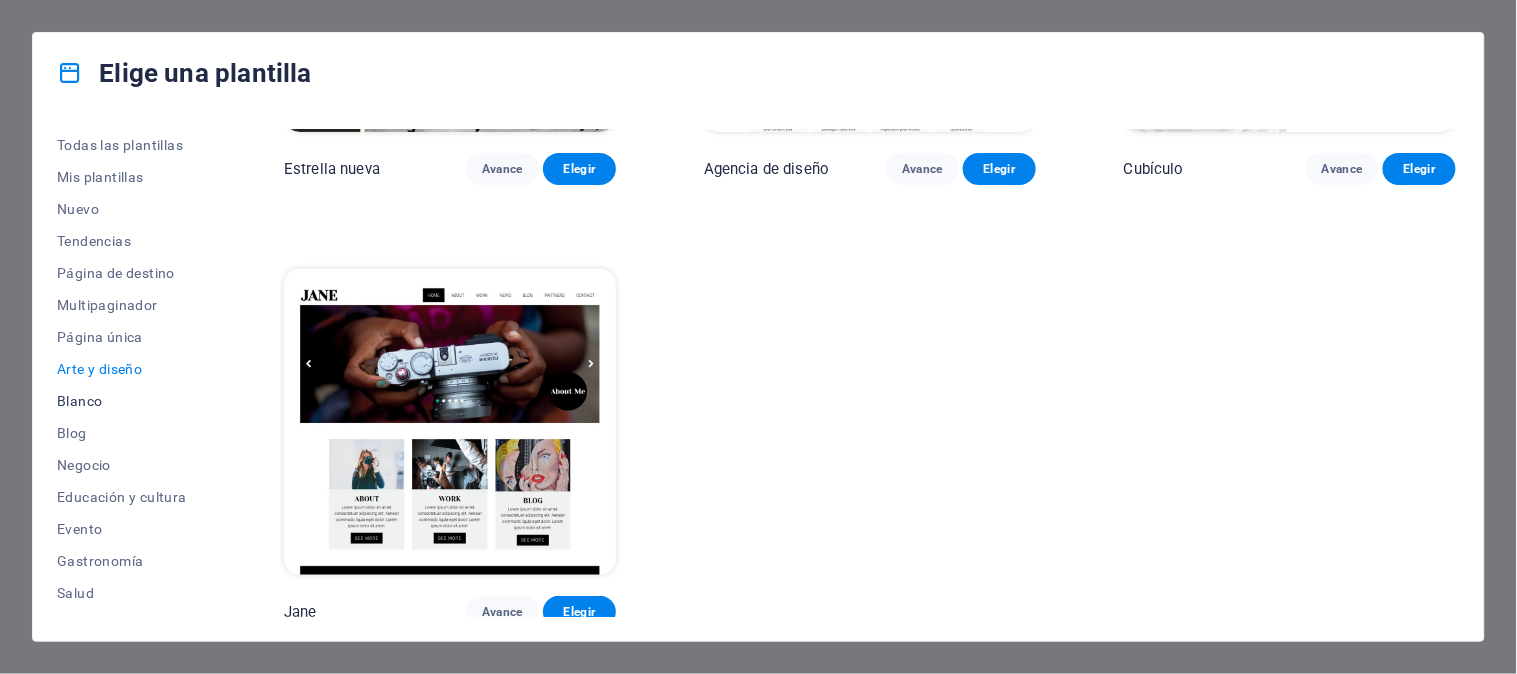 click on "Blanco" at bounding box center [79, 401] 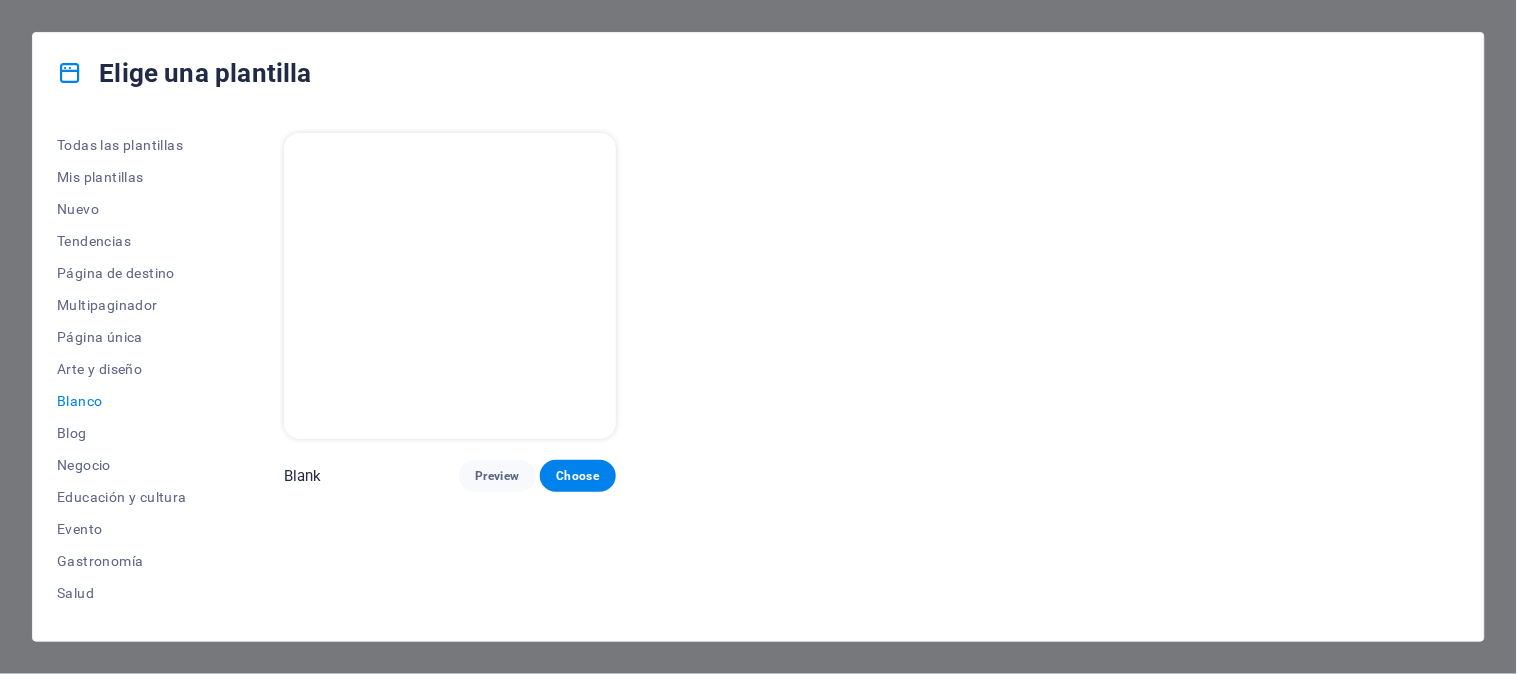 scroll, scrollTop: 0, scrollLeft: 0, axis: both 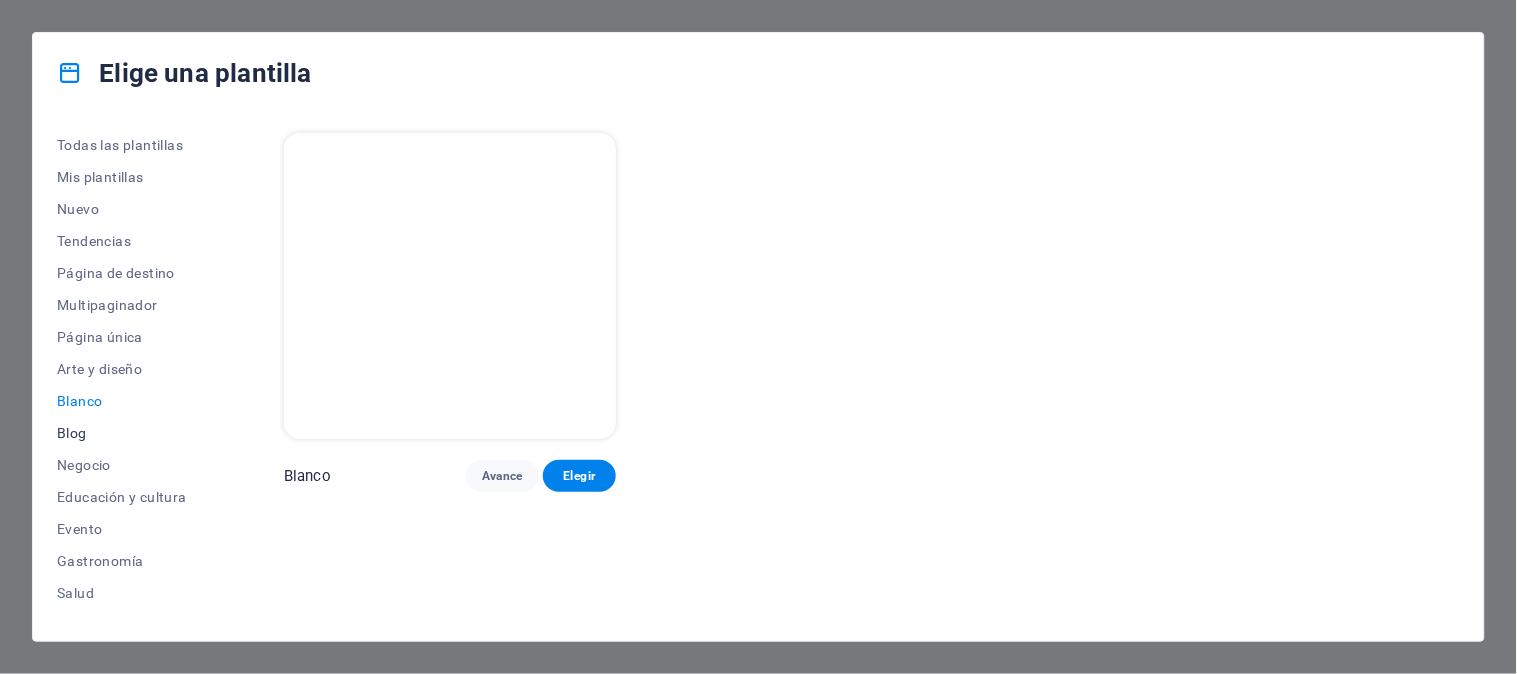 click on "Blog" at bounding box center (72, 433) 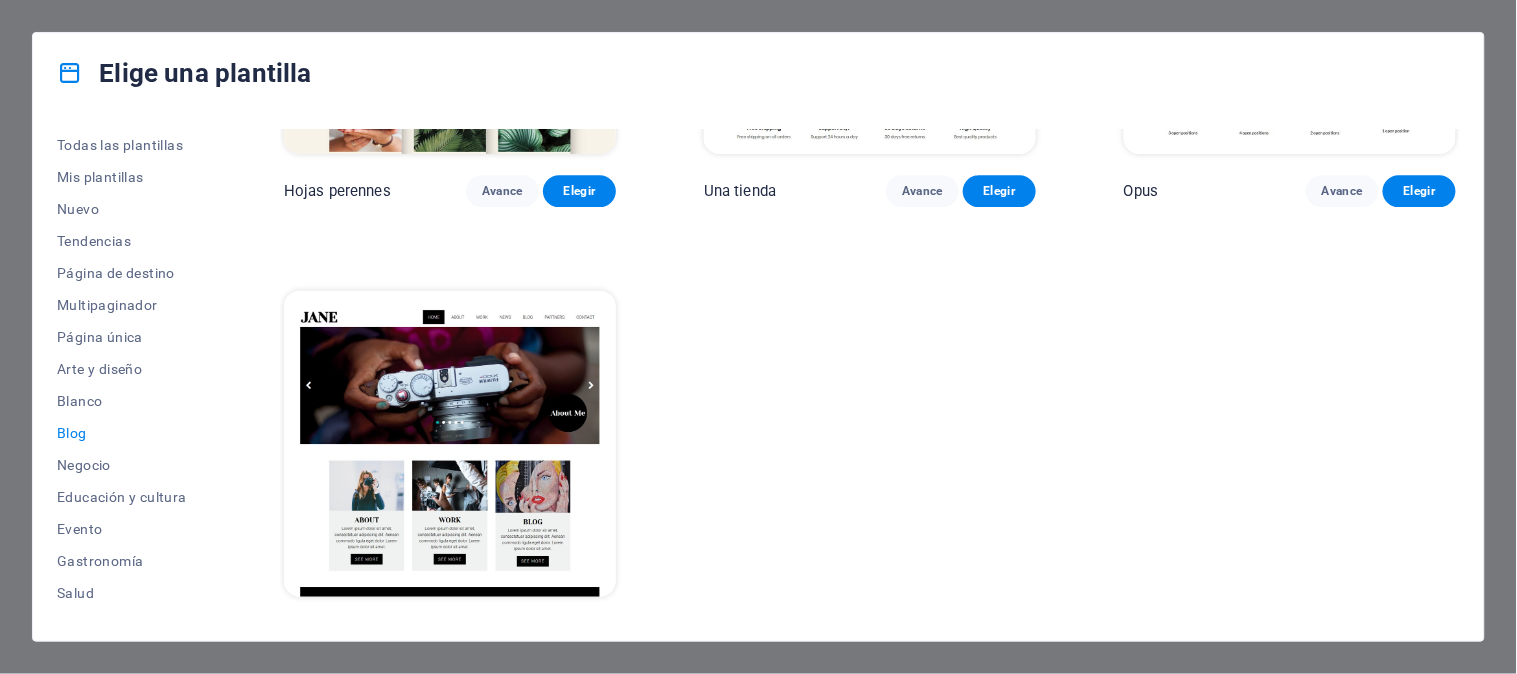 scroll, scrollTop: 3394, scrollLeft: 0, axis: vertical 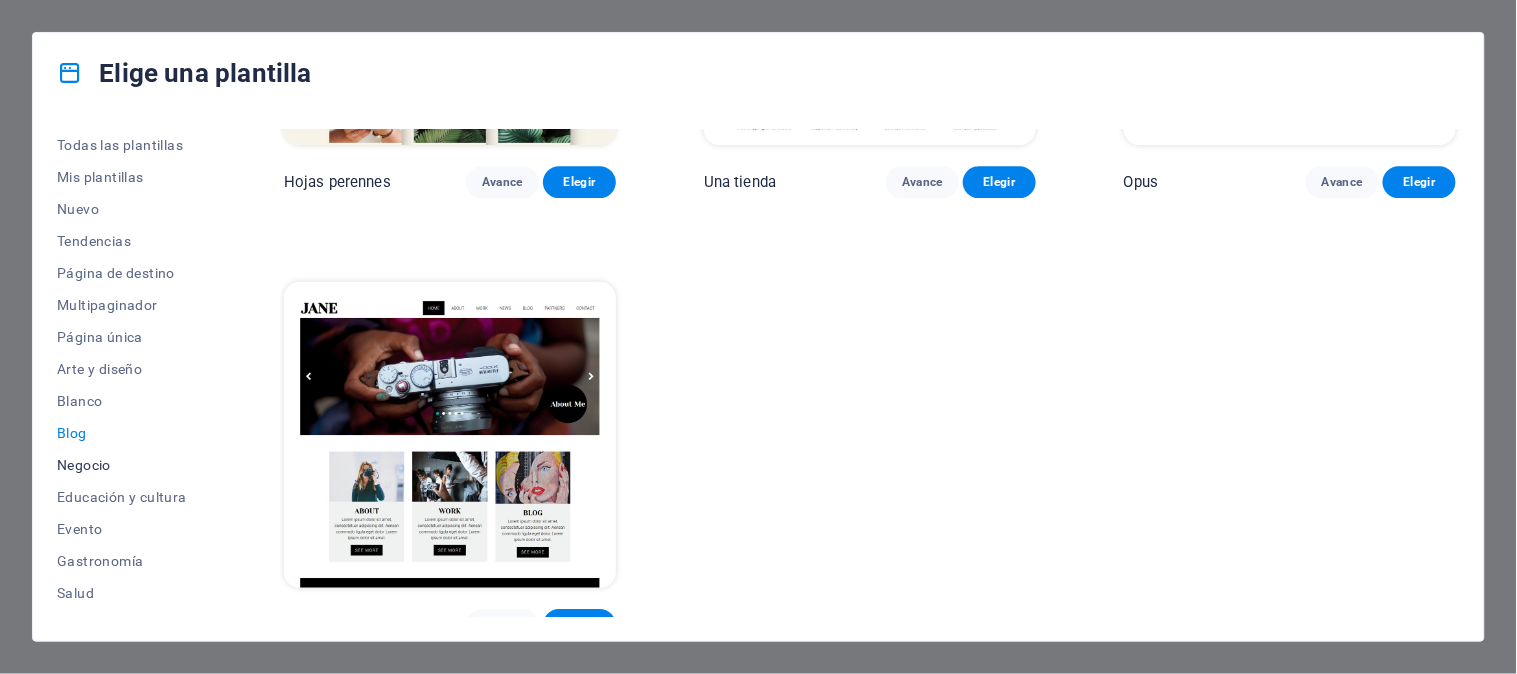 click on "Negocio" at bounding box center [84, 465] 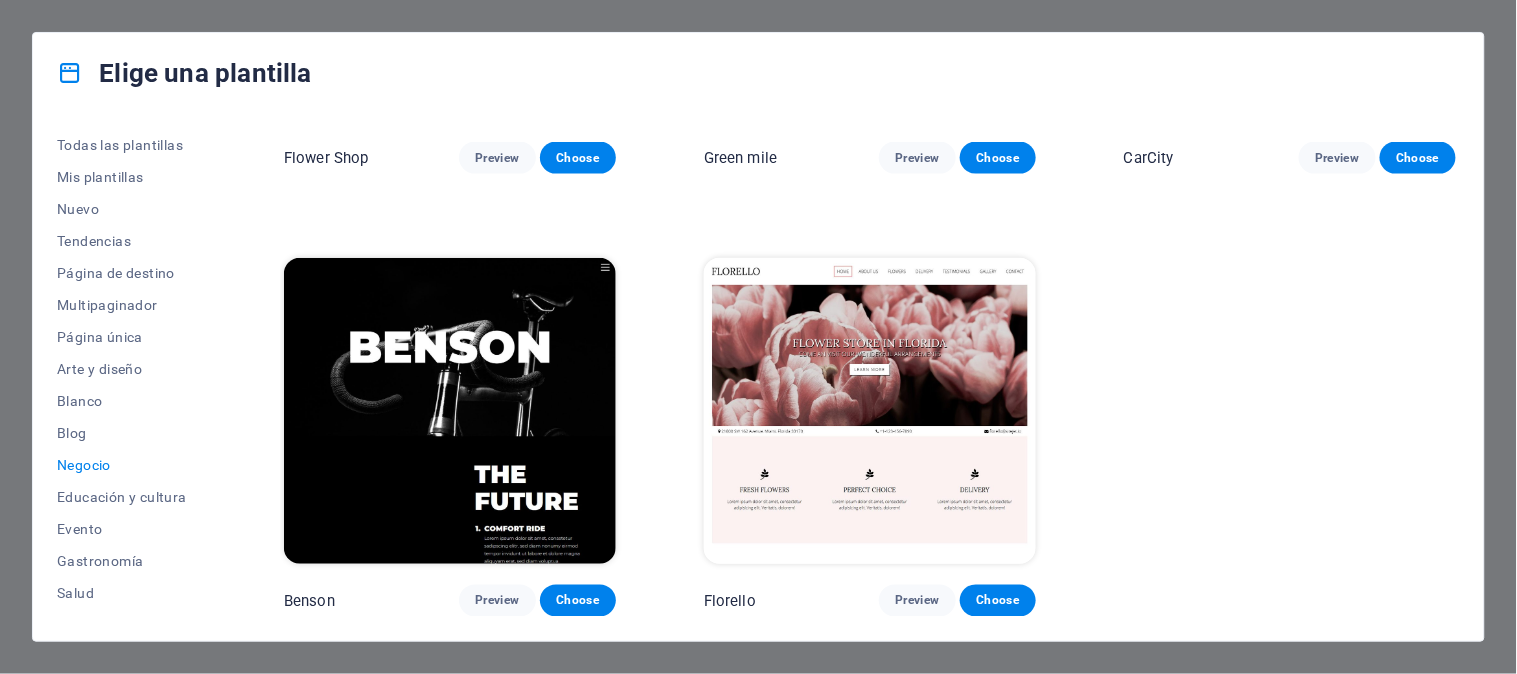scroll, scrollTop: 755, scrollLeft: 0, axis: vertical 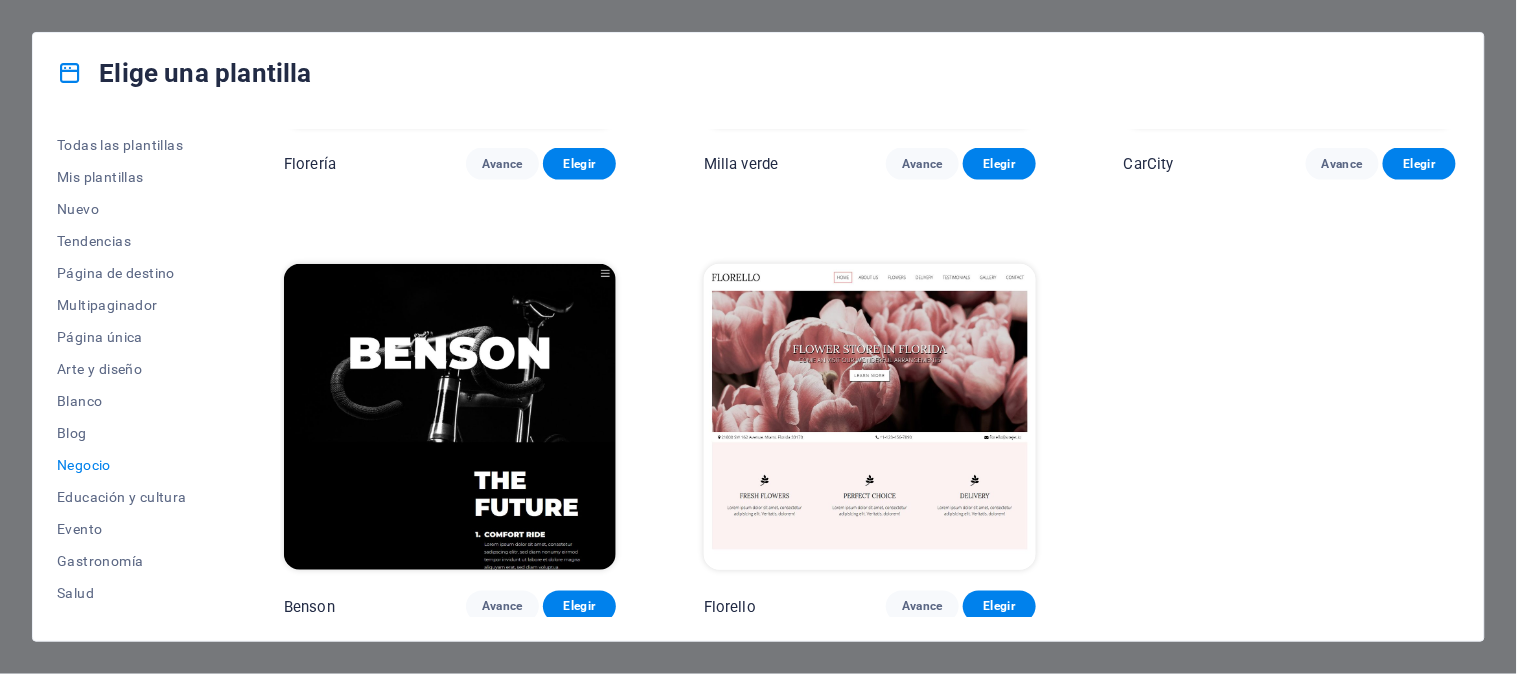 drag, startPoint x: 1454, startPoint y: 466, endPoint x: 1446, endPoint y: 365, distance: 101.31634 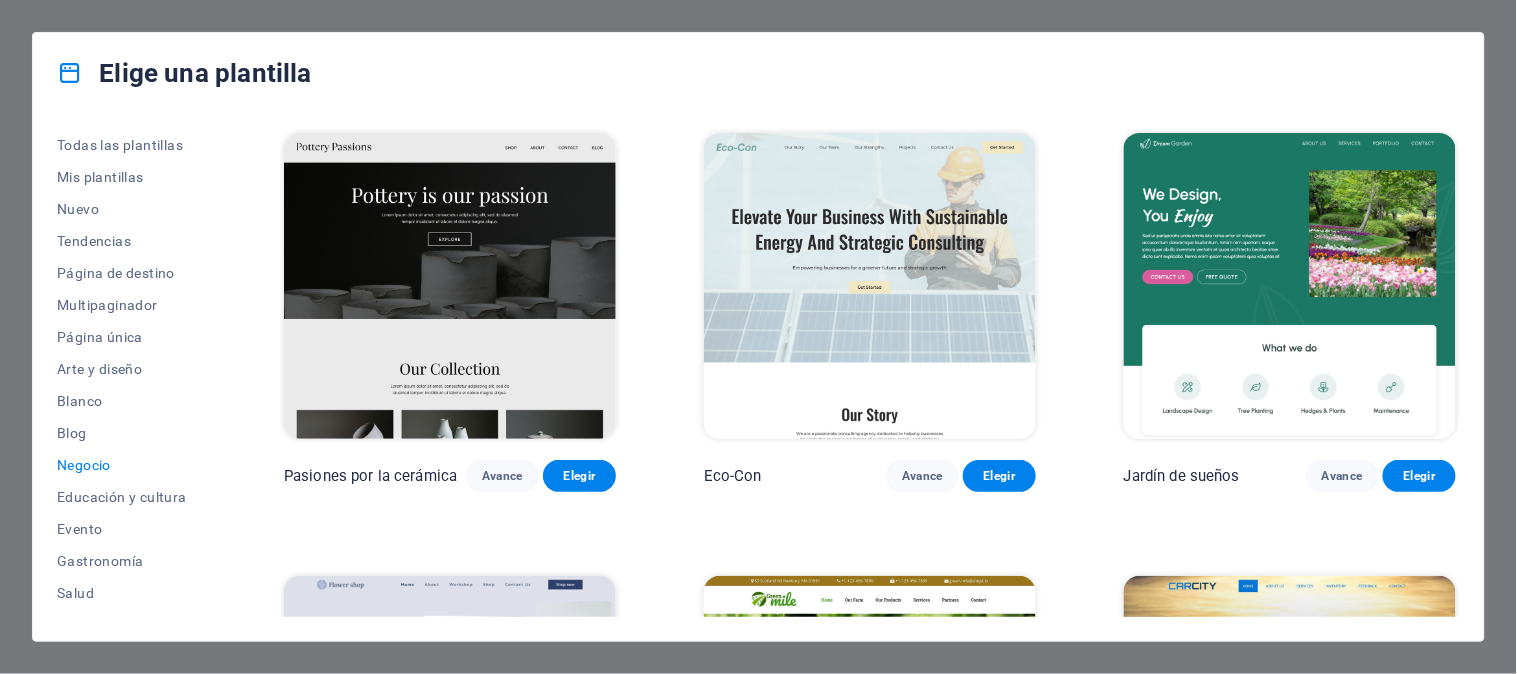scroll, scrollTop: 754, scrollLeft: 0, axis: vertical 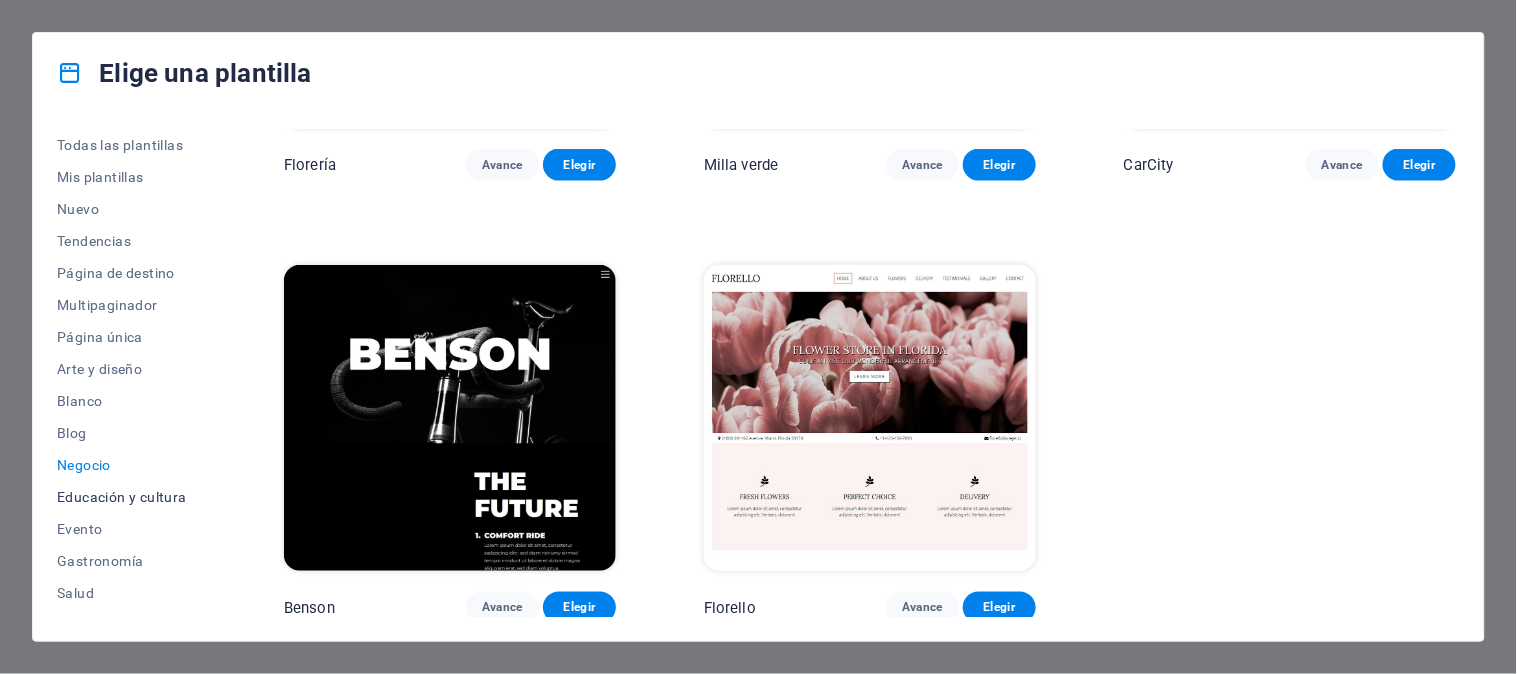 click on "Educación y cultura" at bounding box center [122, 497] 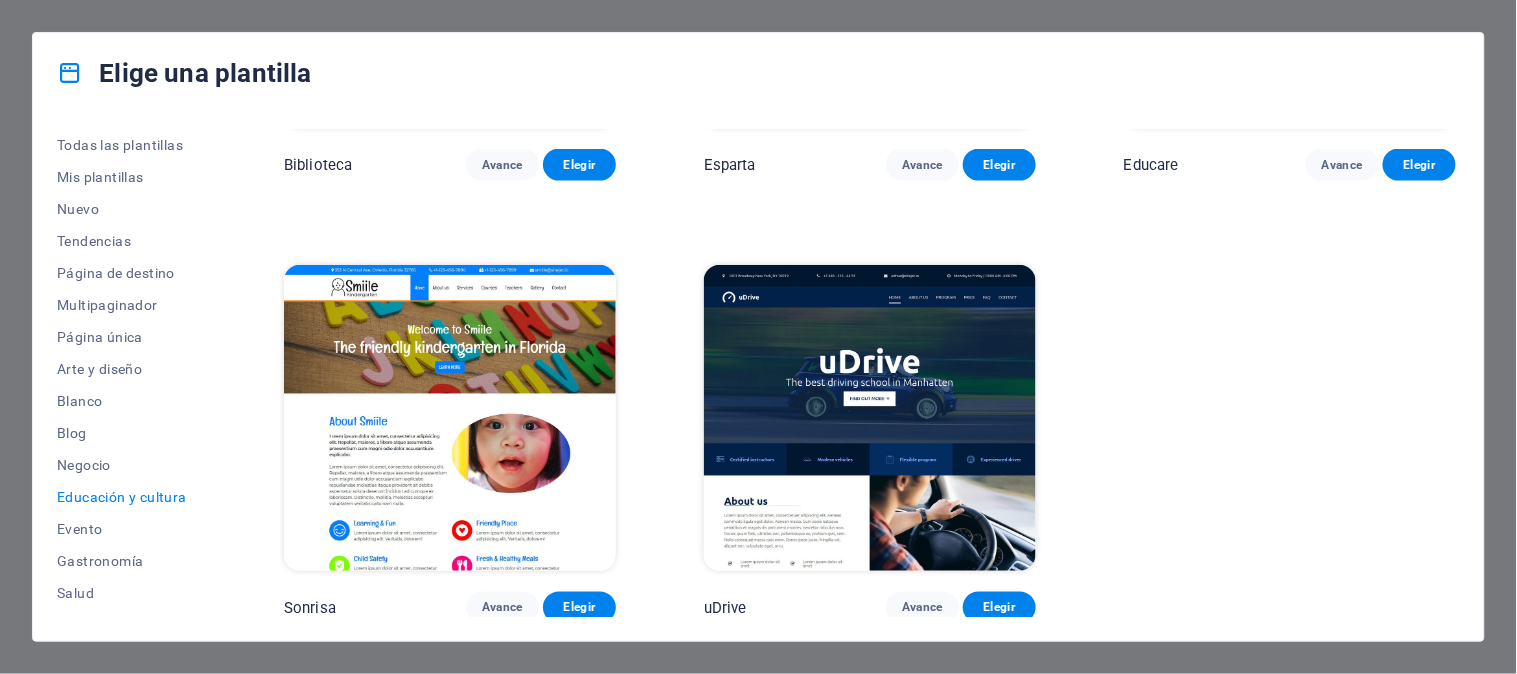drag, startPoint x: 1461, startPoint y: 476, endPoint x: 1451, endPoint y: 351, distance: 125.39936 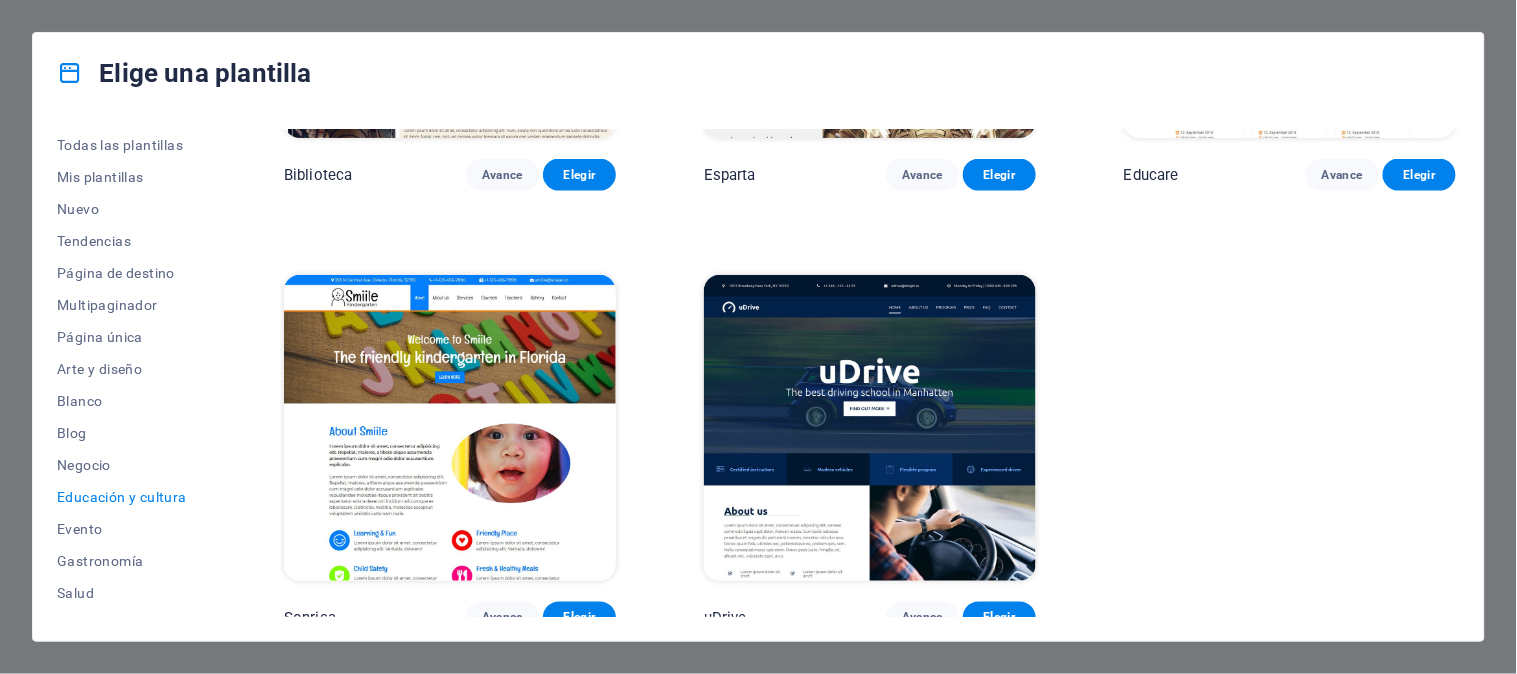 scroll, scrollTop: 754, scrollLeft: 0, axis: vertical 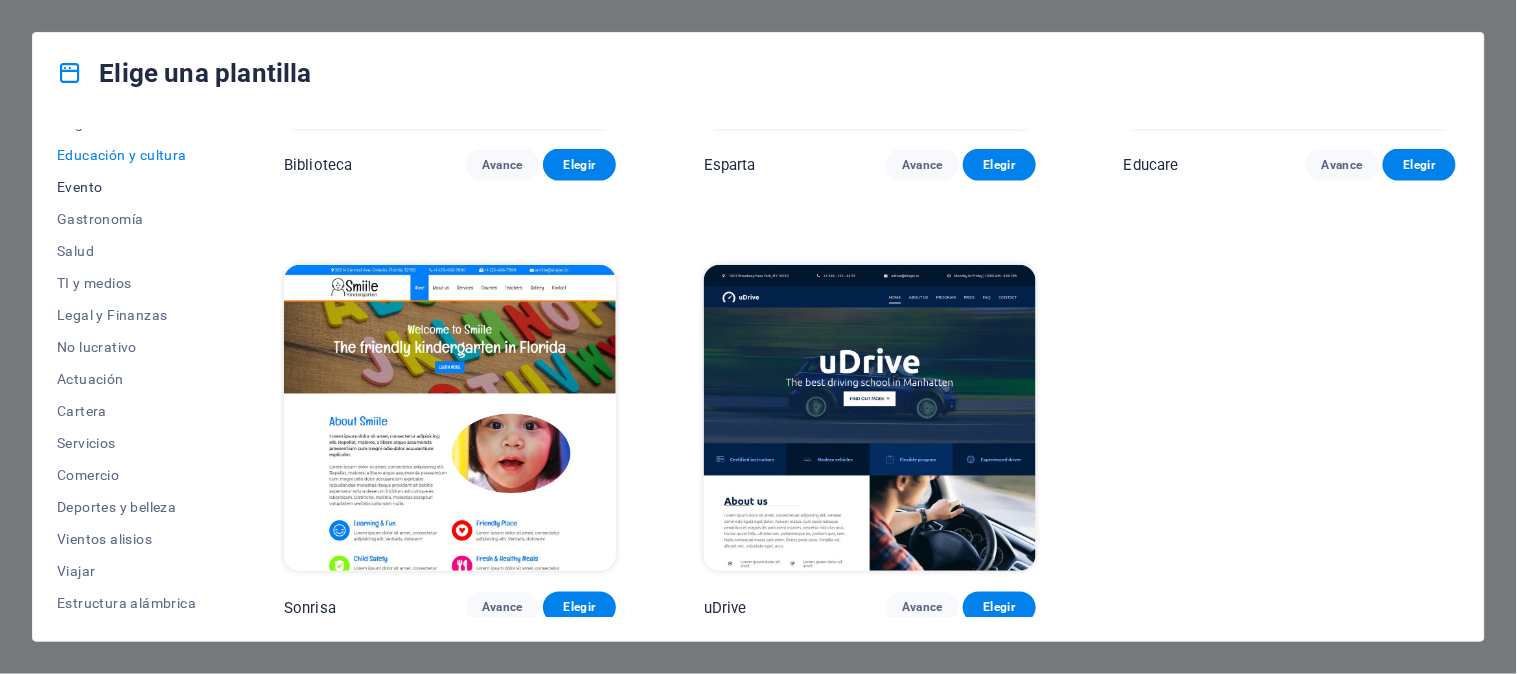 click on "Evento" at bounding box center (79, 187) 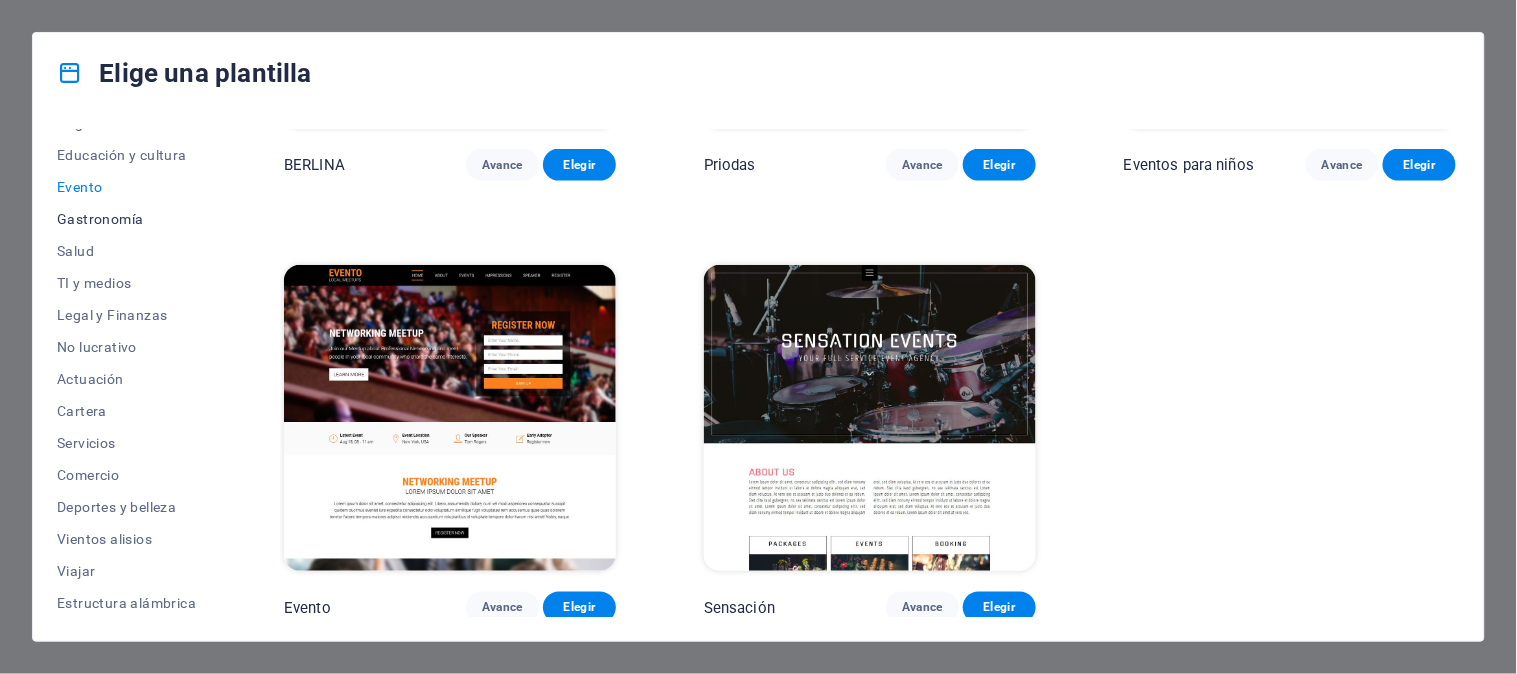 click on "Gastronomía" at bounding box center [100, 219] 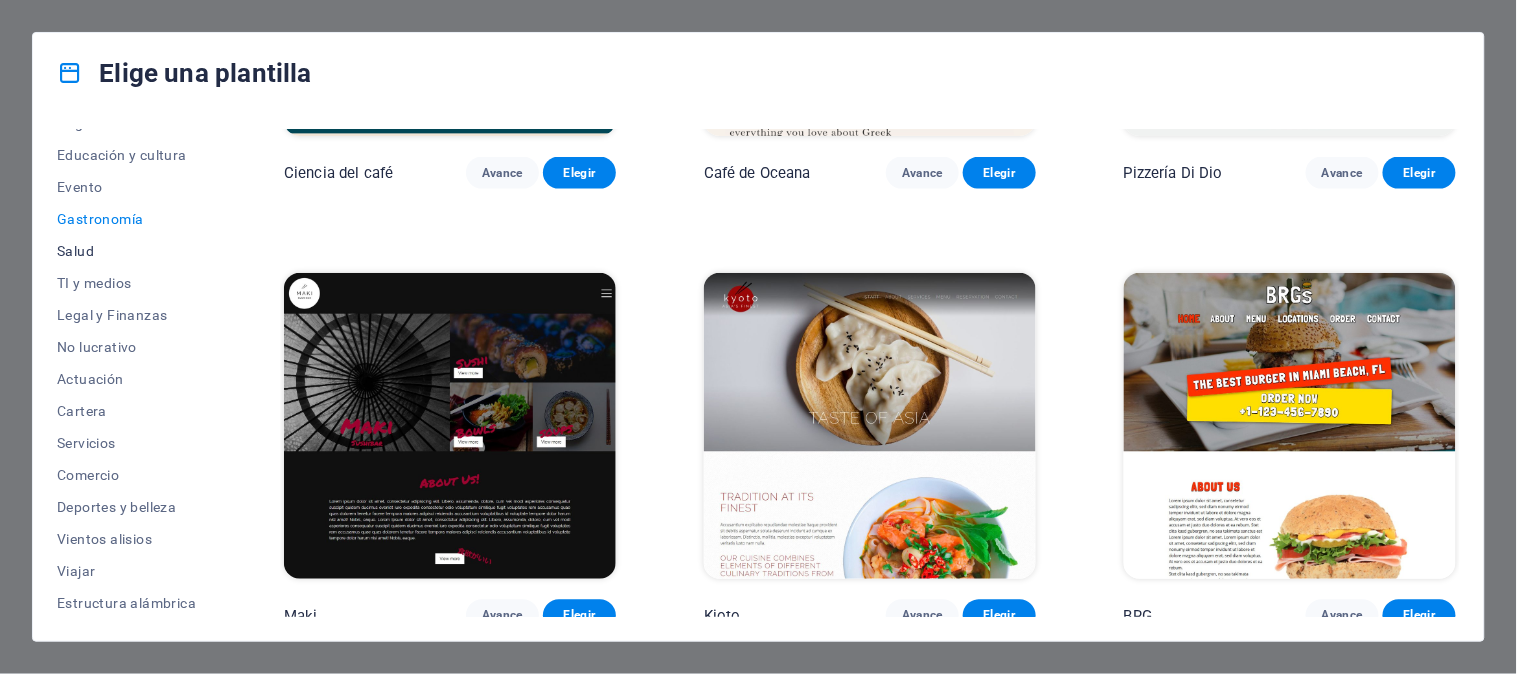 click on "Salud" at bounding box center (75, 251) 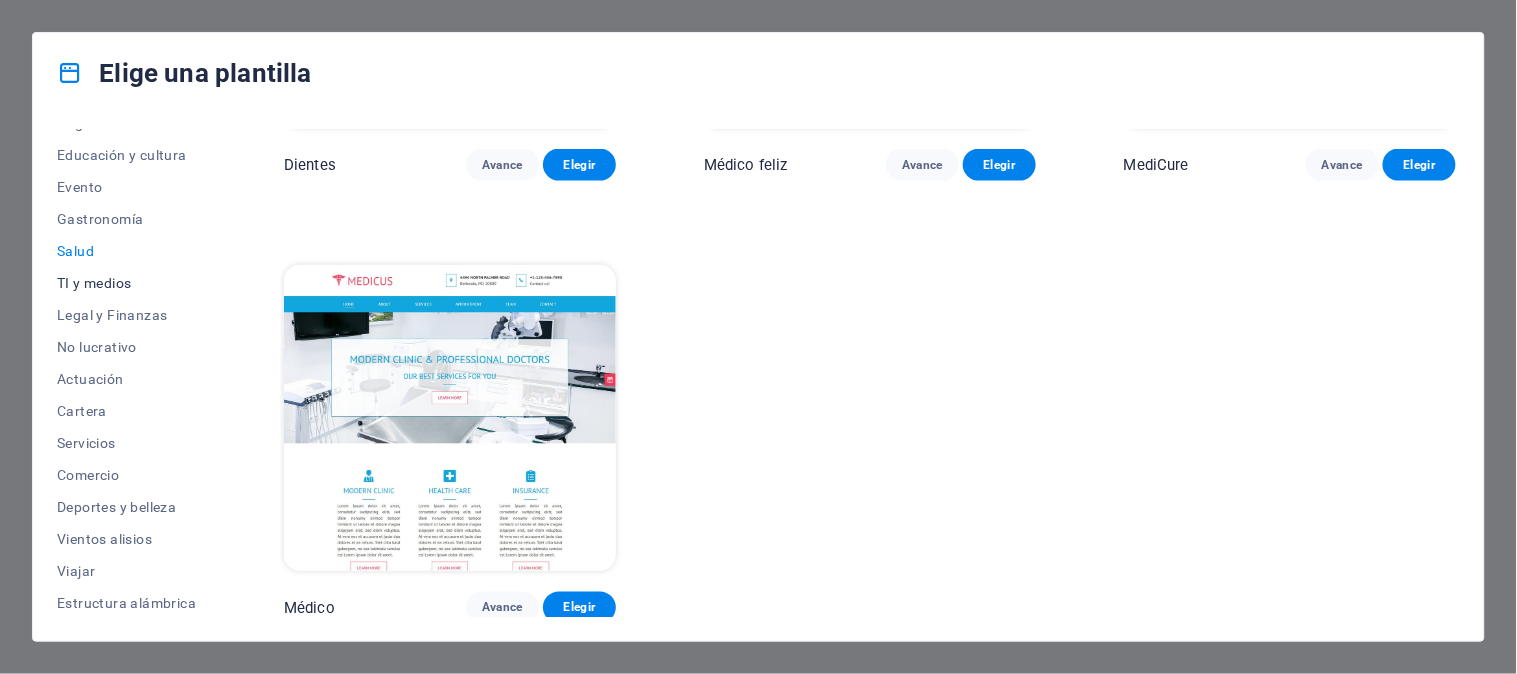 click on "TI y medios" at bounding box center [94, 283] 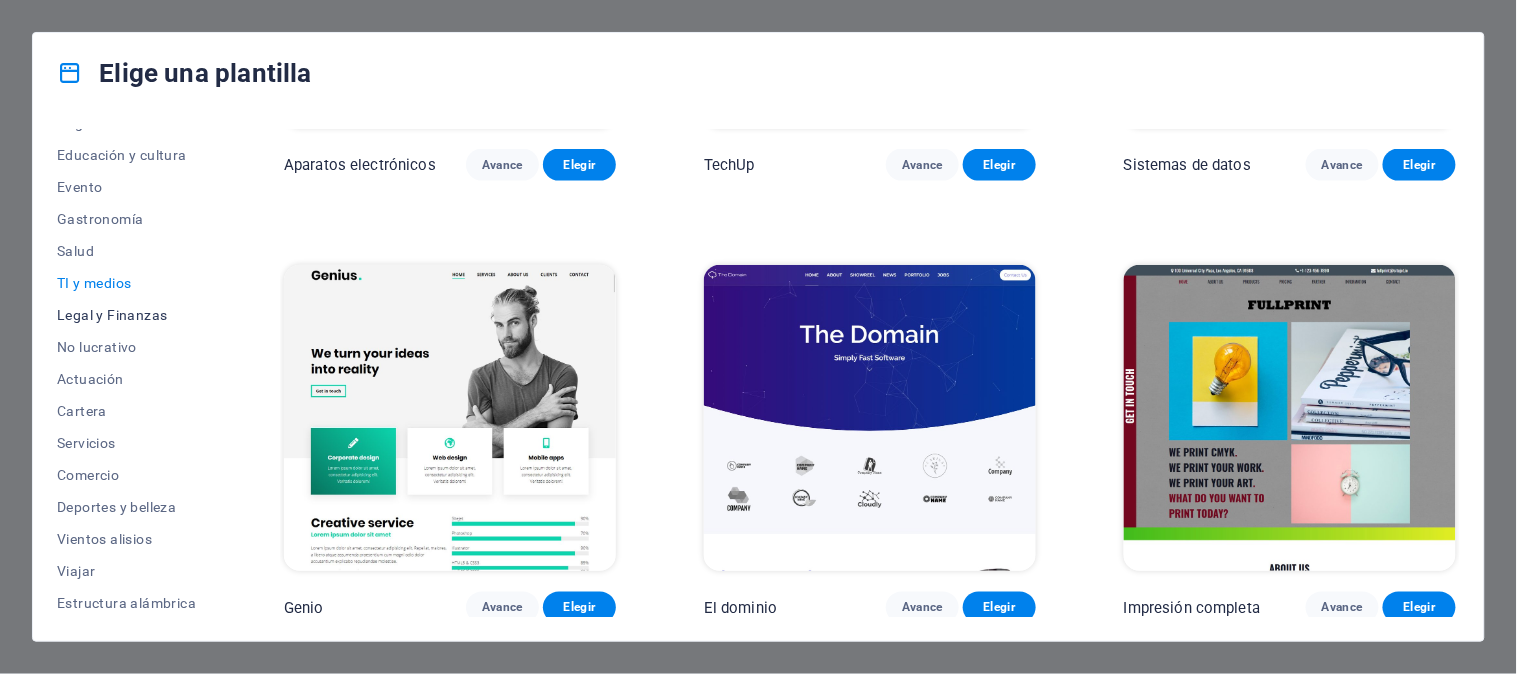 click on "Legal y Finanzas" at bounding box center [112, 315] 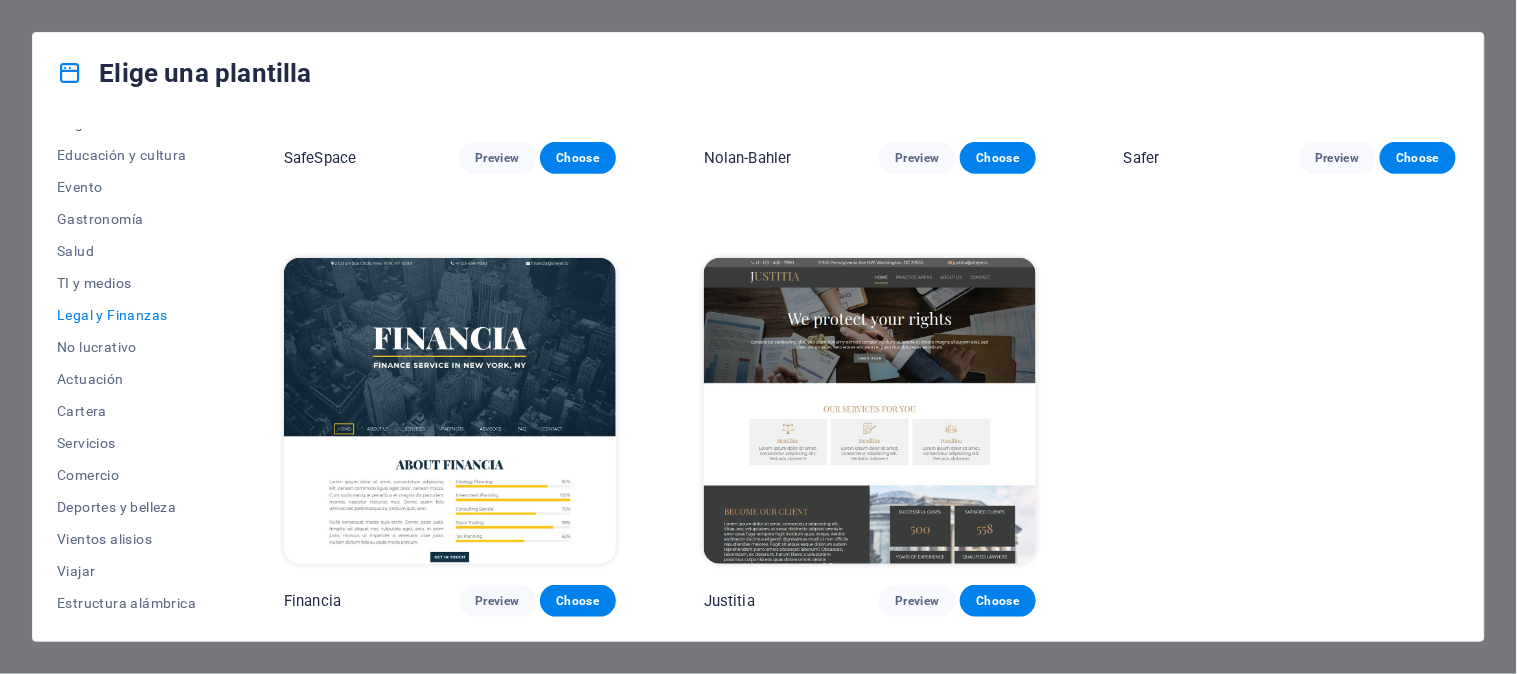 scroll, scrollTop: 314, scrollLeft: 0, axis: vertical 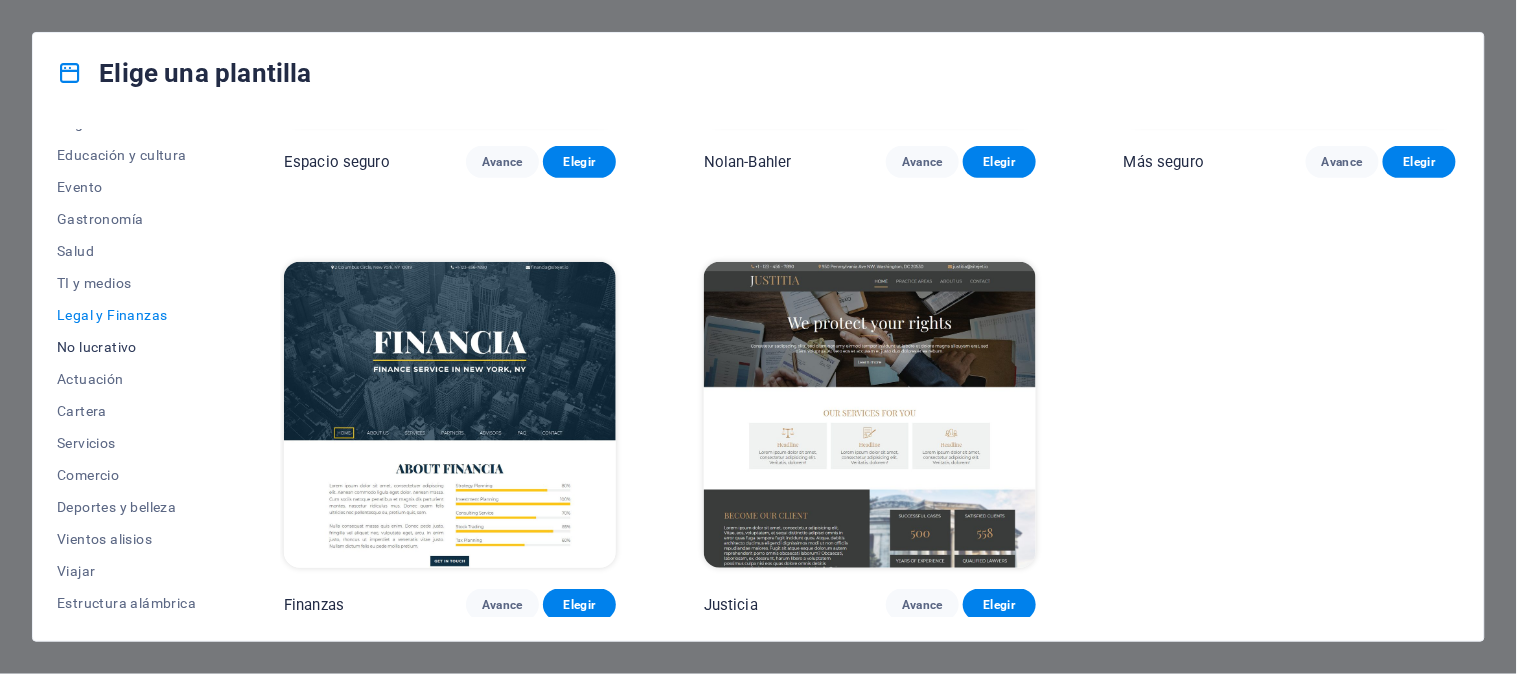 click on "No lucrativo" at bounding box center [97, 347] 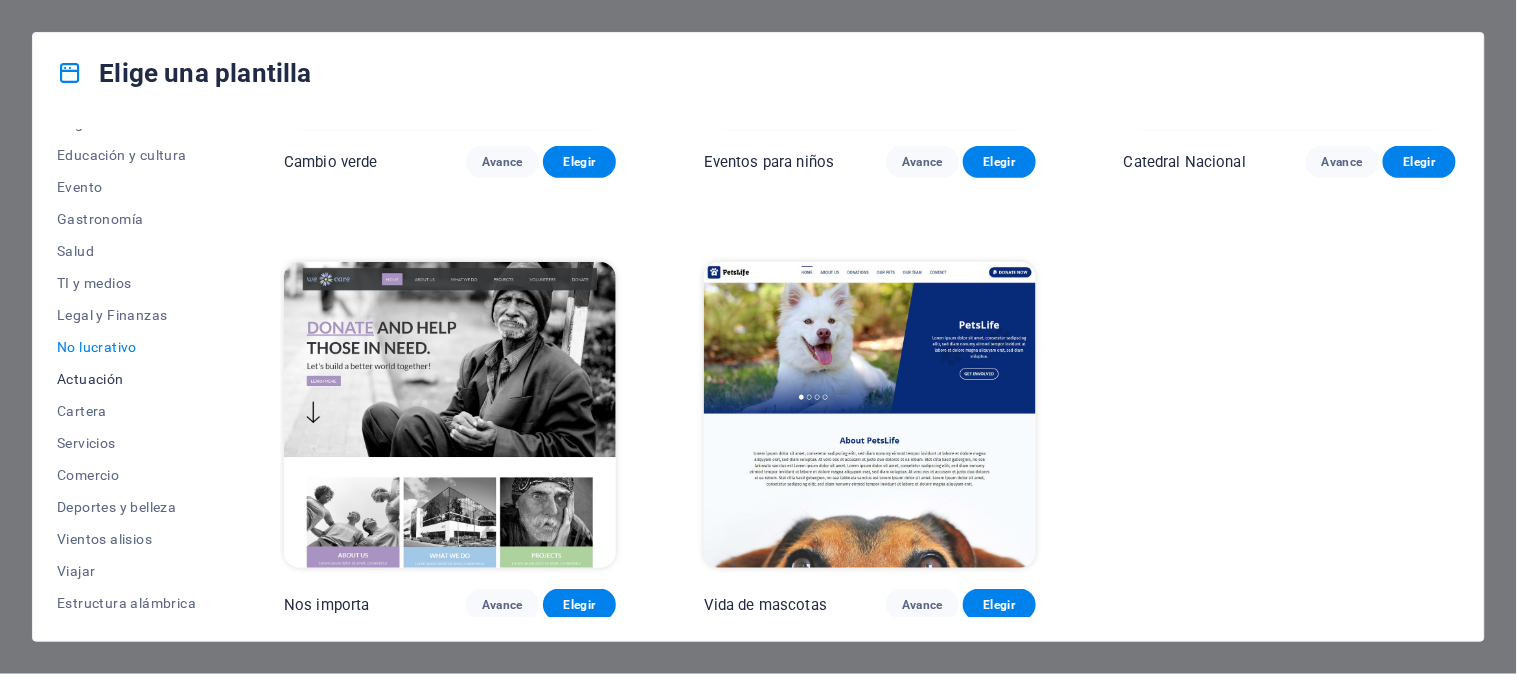 click on "Actuación" at bounding box center [90, 379] 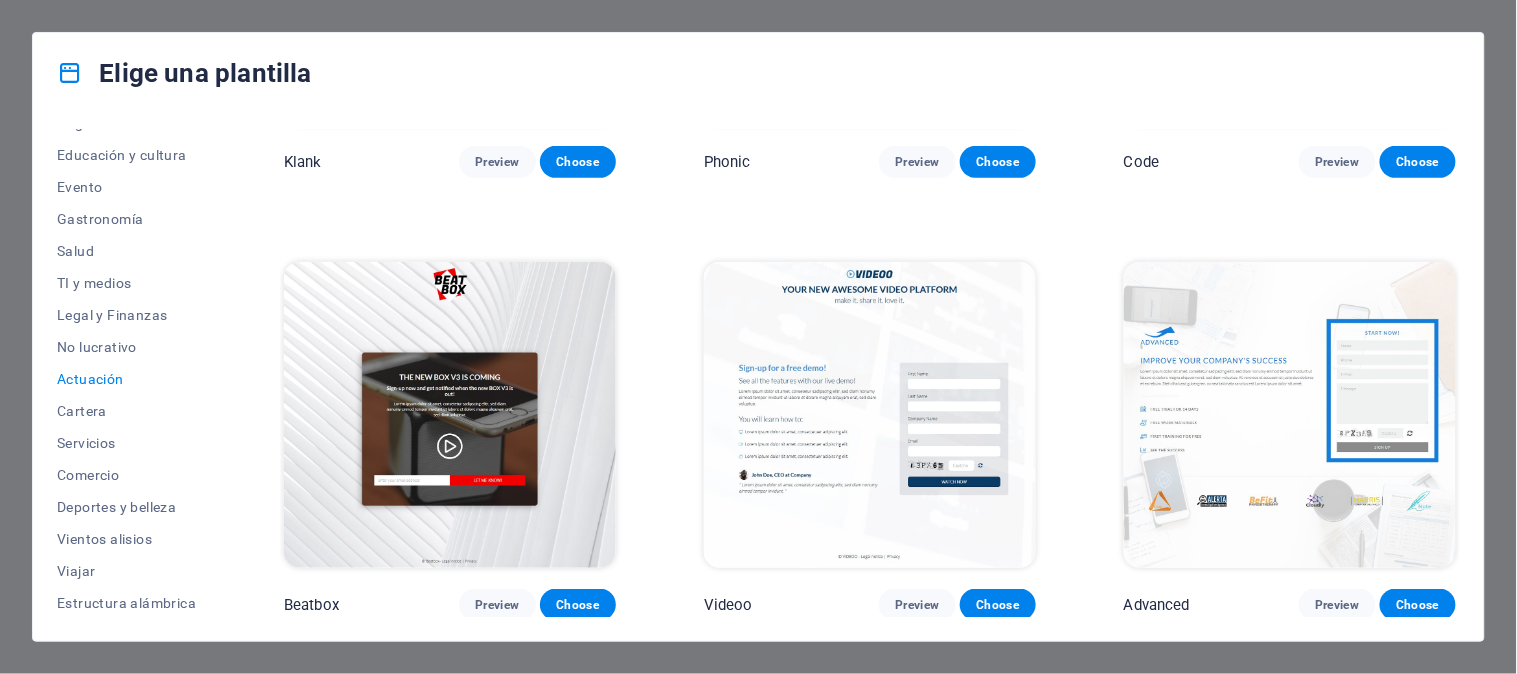 scroll, scrollTop: 754, scrollLeft: 0, axis: vertical 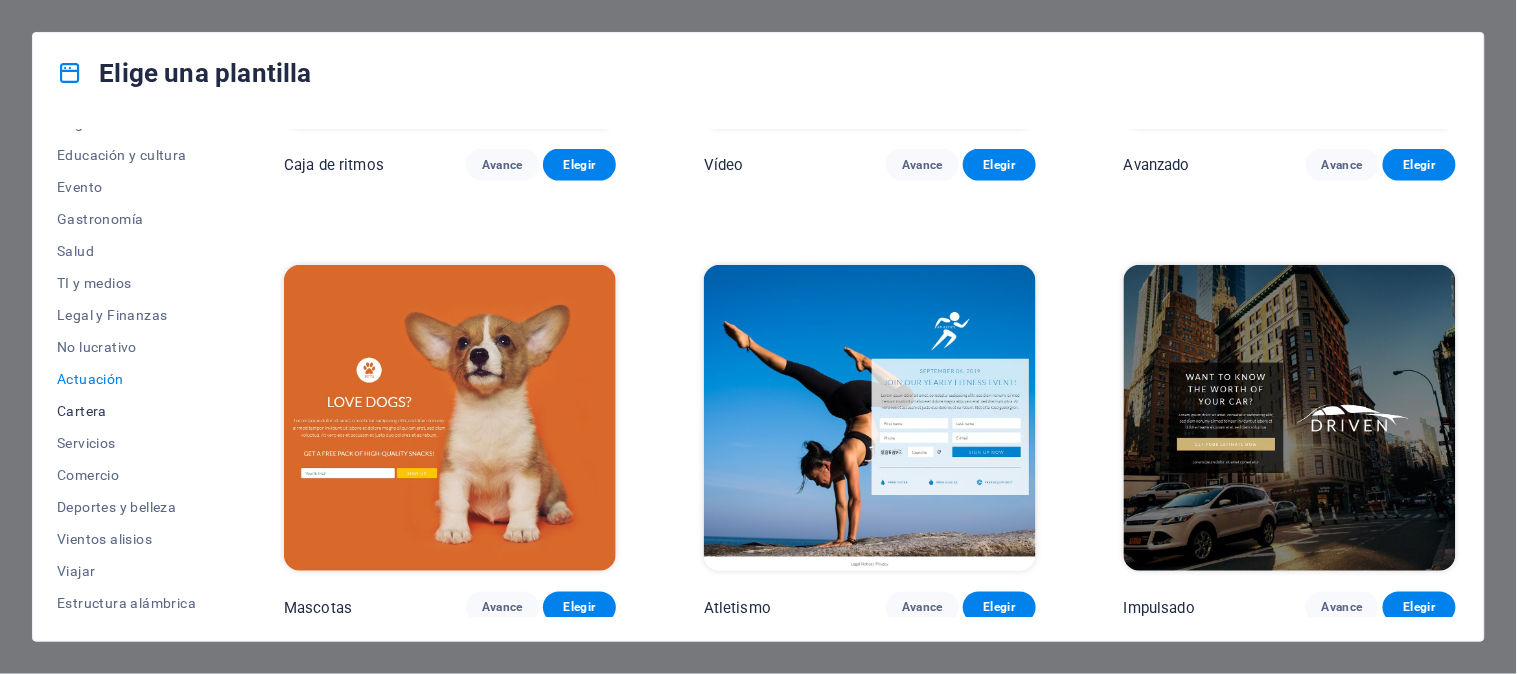click on "Cartera" at bounding box center (82, 411) 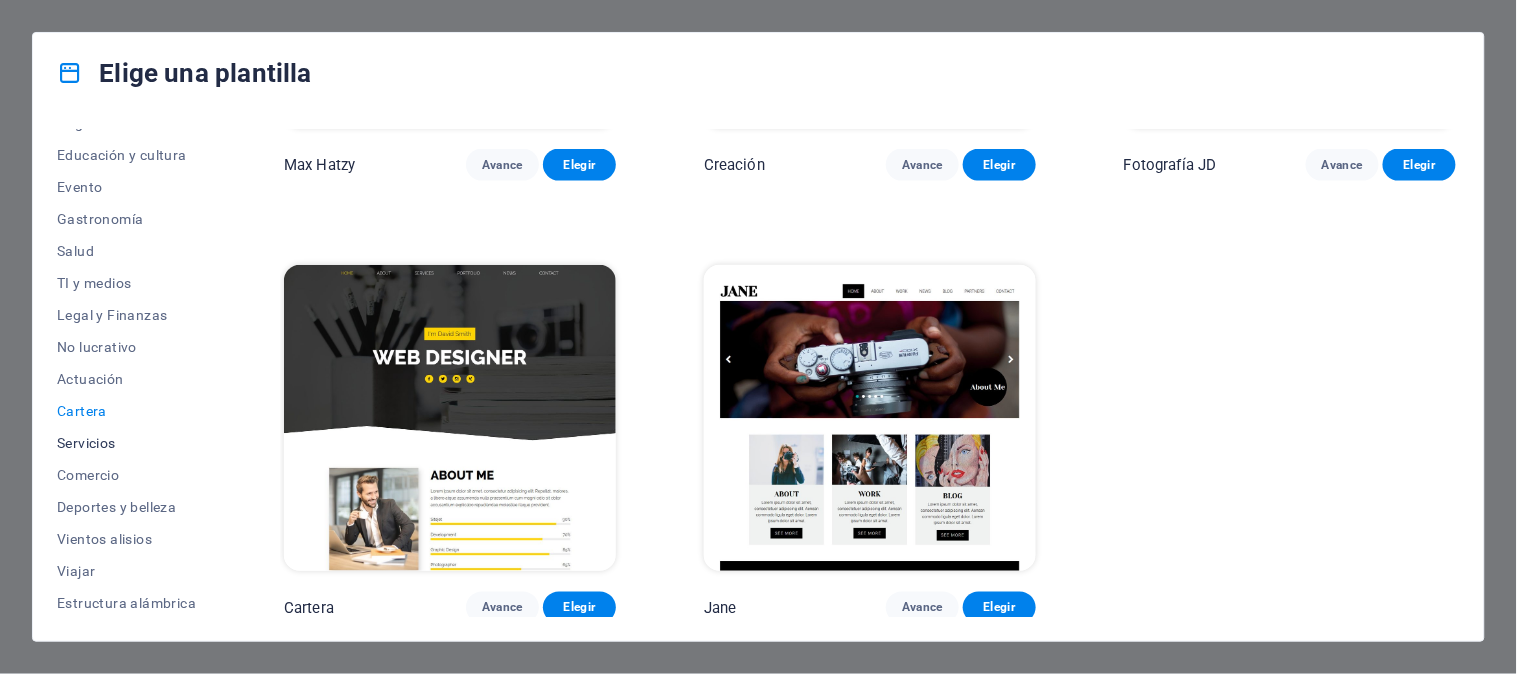 click on "Servicios" at bounding box center (86, 443) 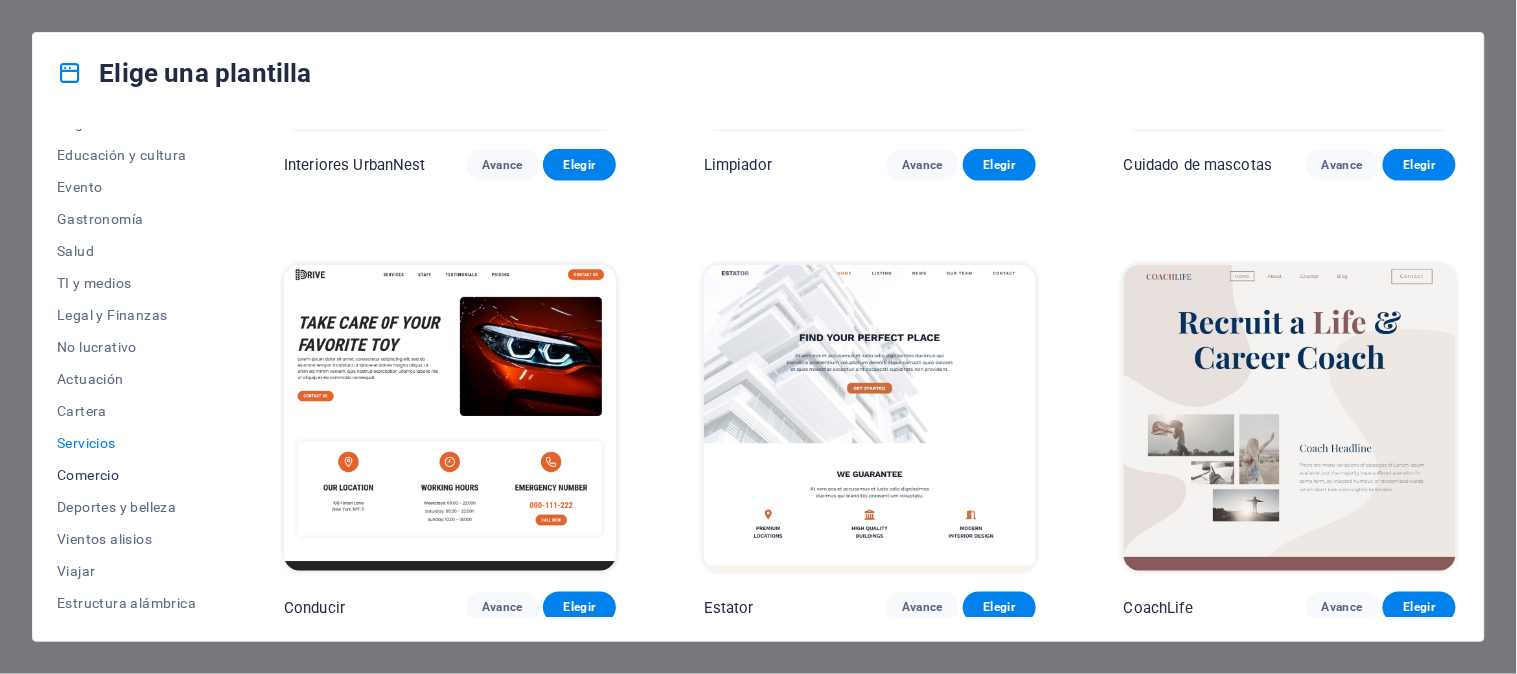 click on "Comercio" at bounding box center (88, 475) 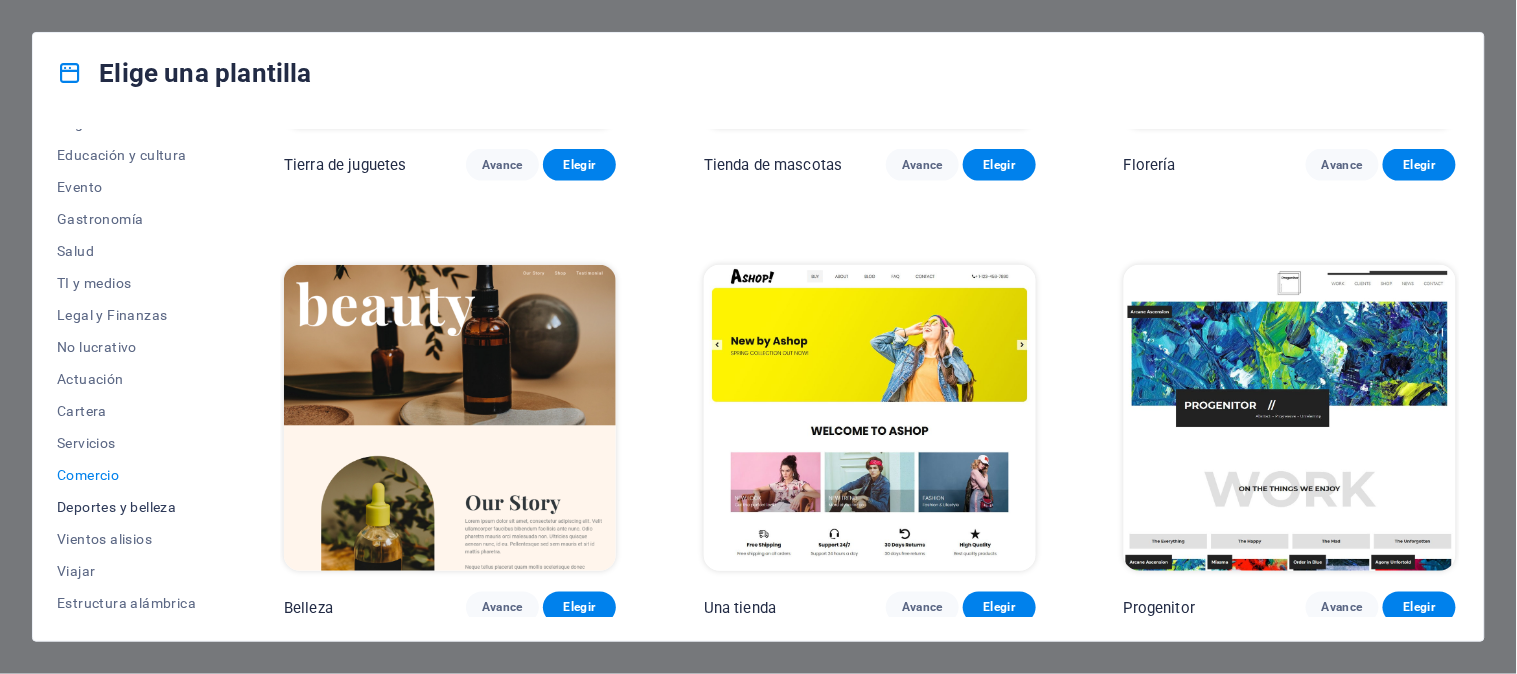 click on "Deportes y belleza" at bounding box center [116, 507] 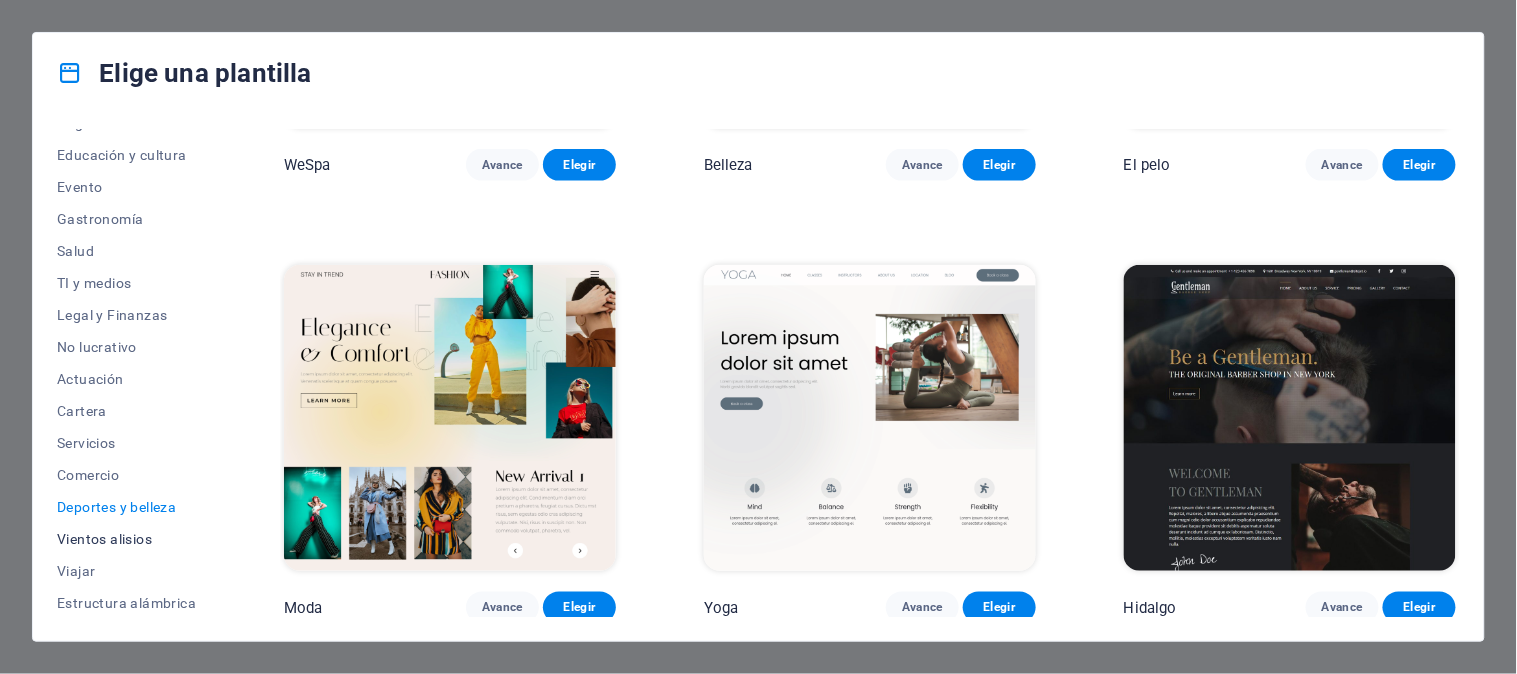 click on "Vientos alisios" at bounding box center [104, 539] 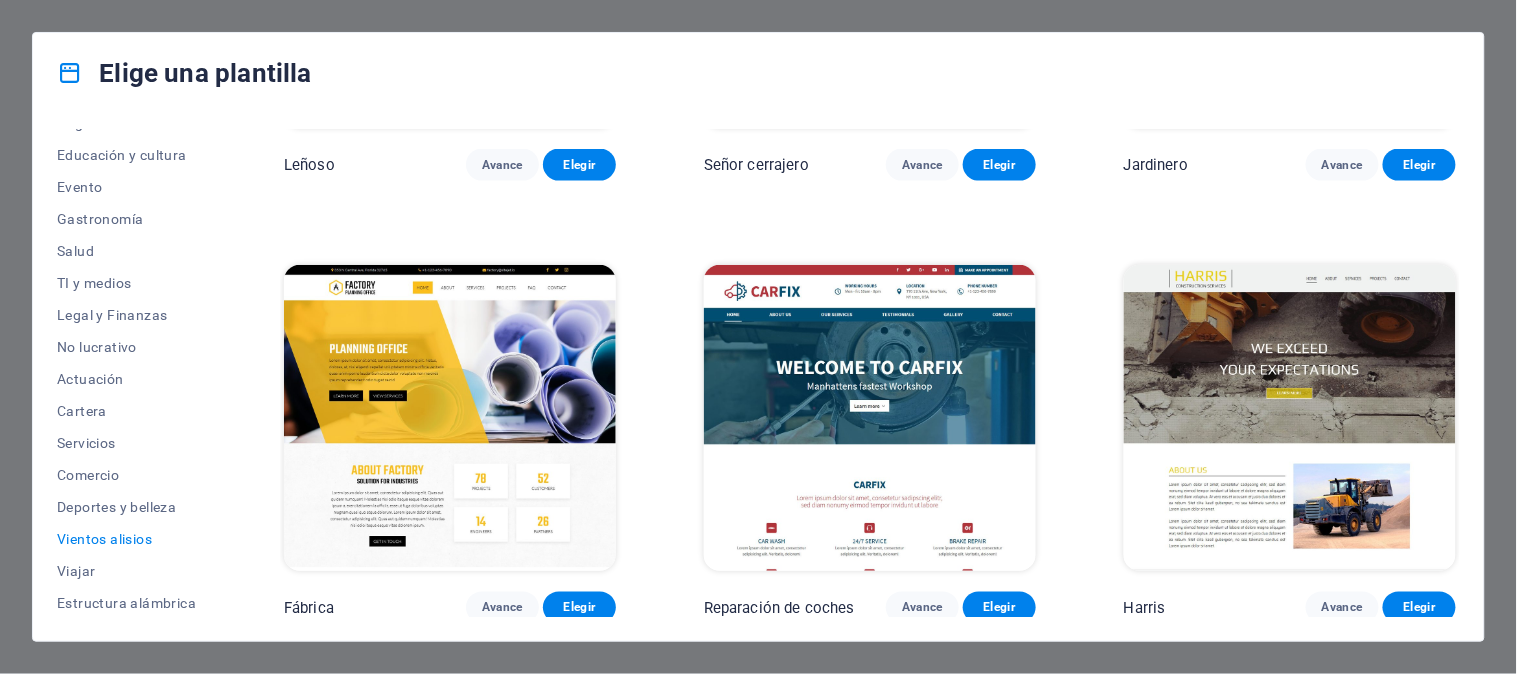scroll, scrollTop: 343, scrollLeft: 0, axis: vertical 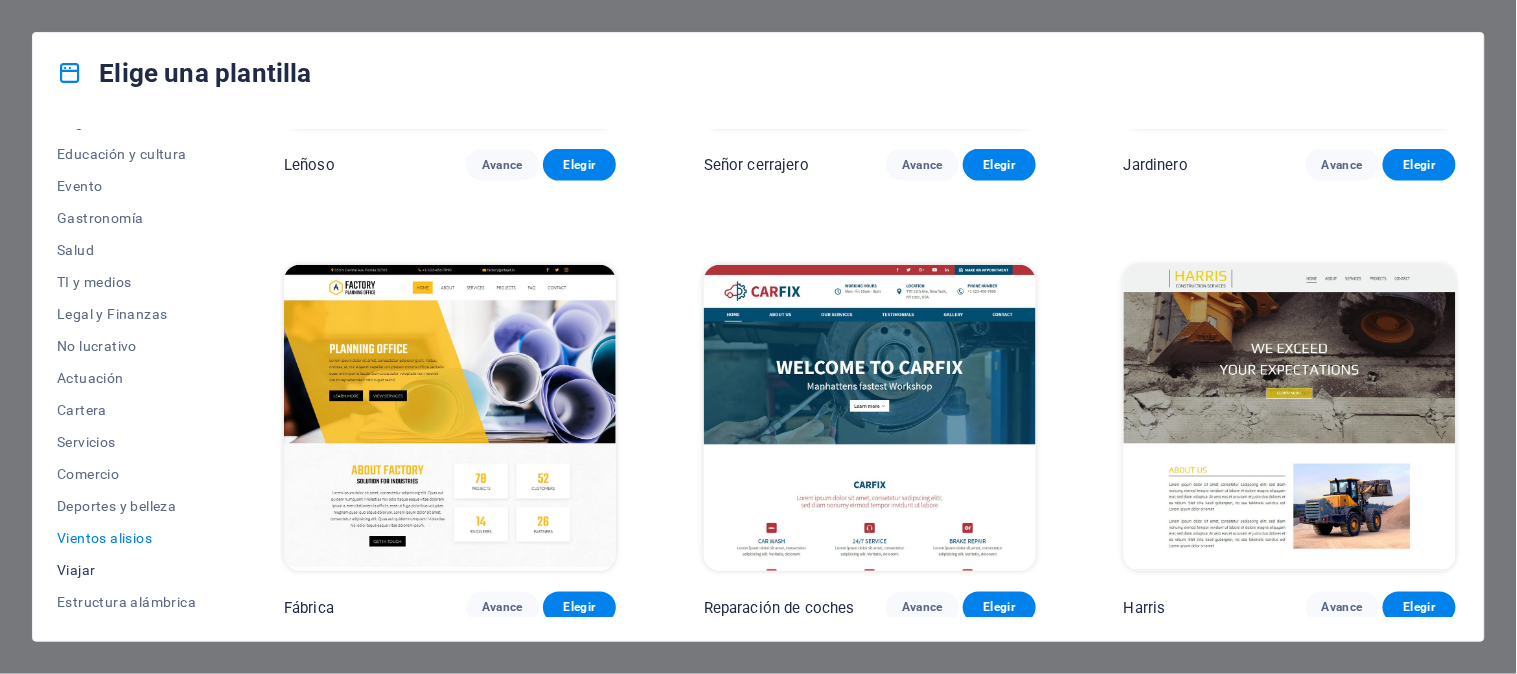 click on "Viajar" at bounding box center [76, 570] 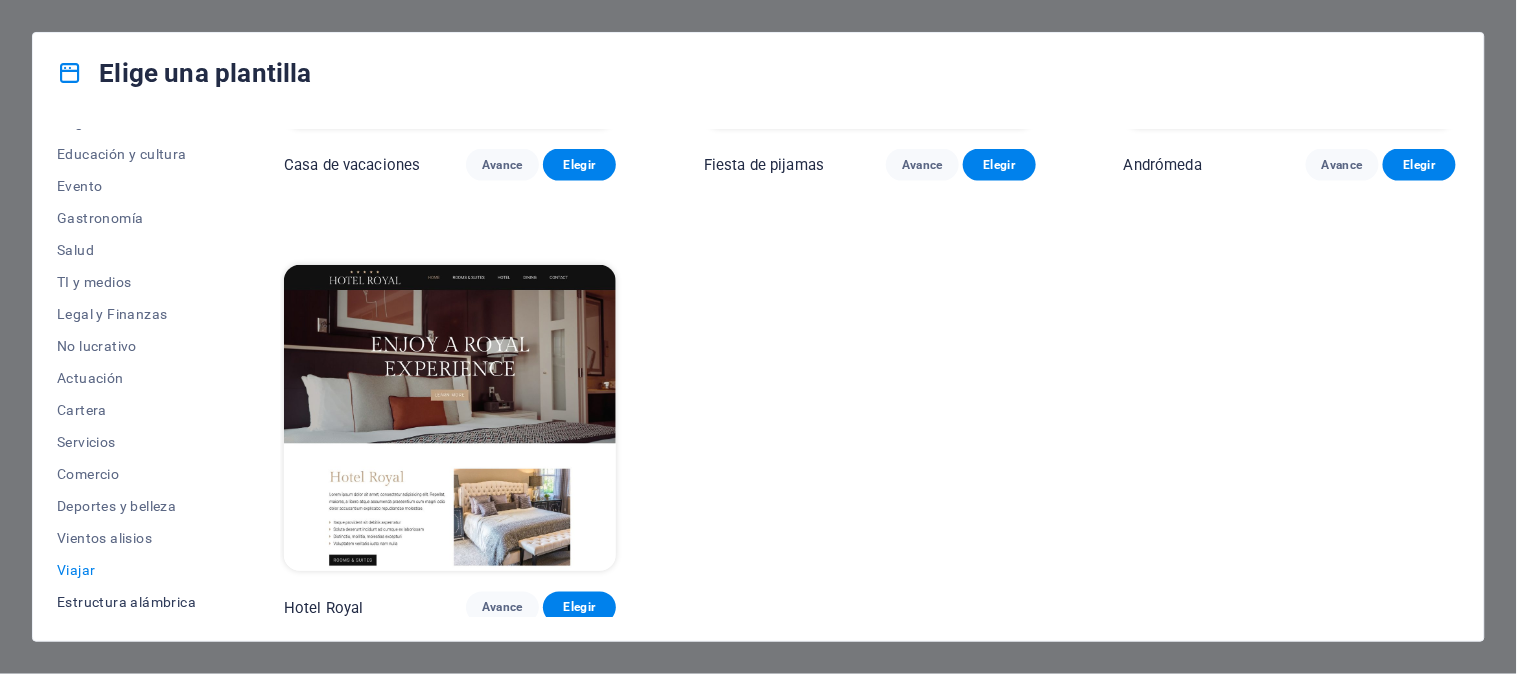 click on "Estructura alámbrica" at bounding box center (126, 602) 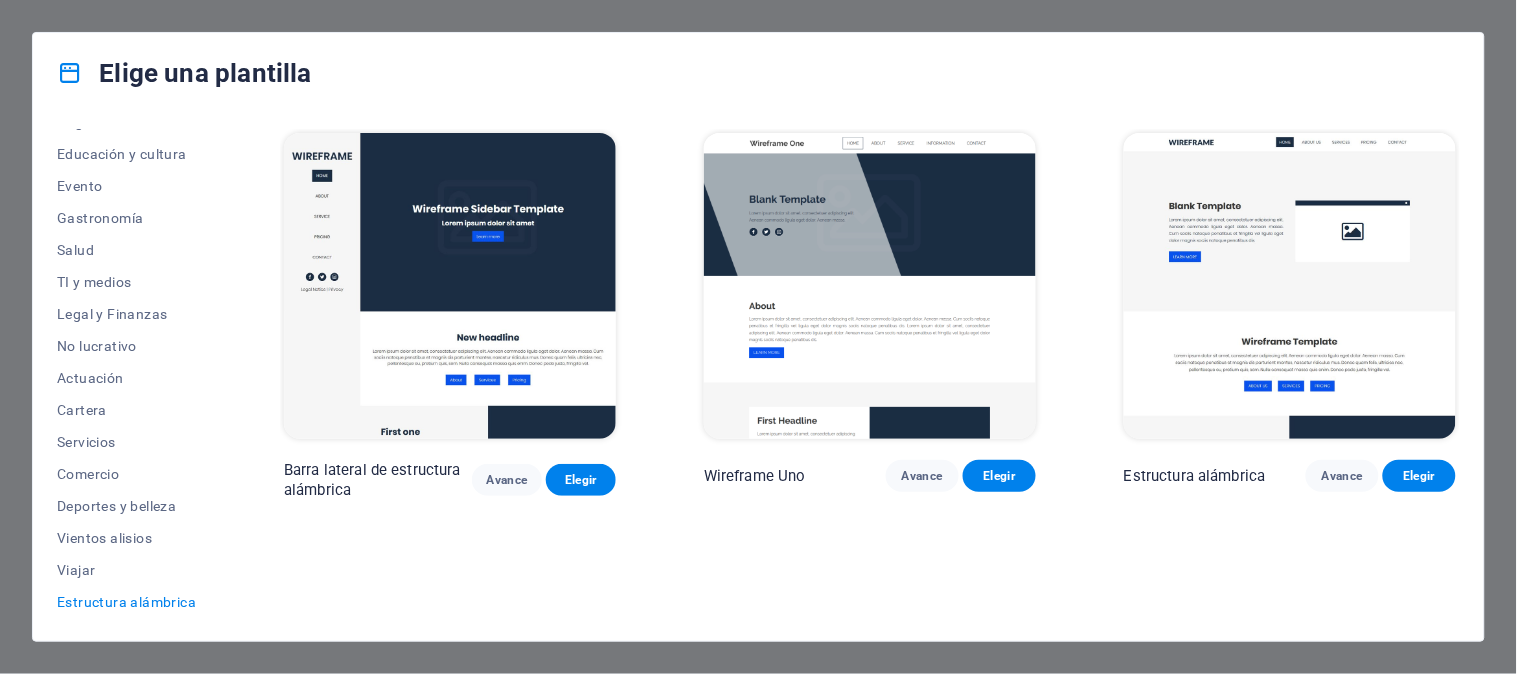 scroll, scrollTop: 343, scrollLeft: 0, axis: vertical 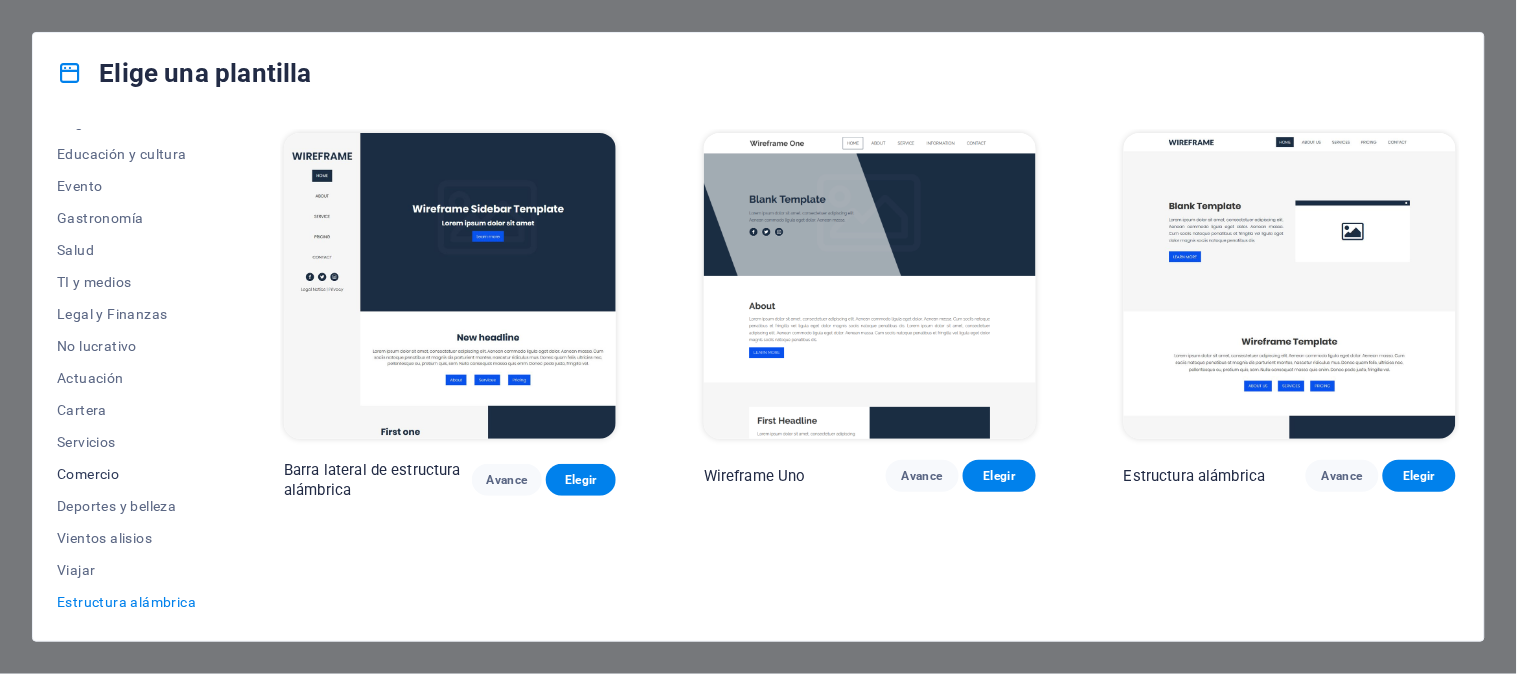 click on "Comercio" at bounding box center [88, 474] 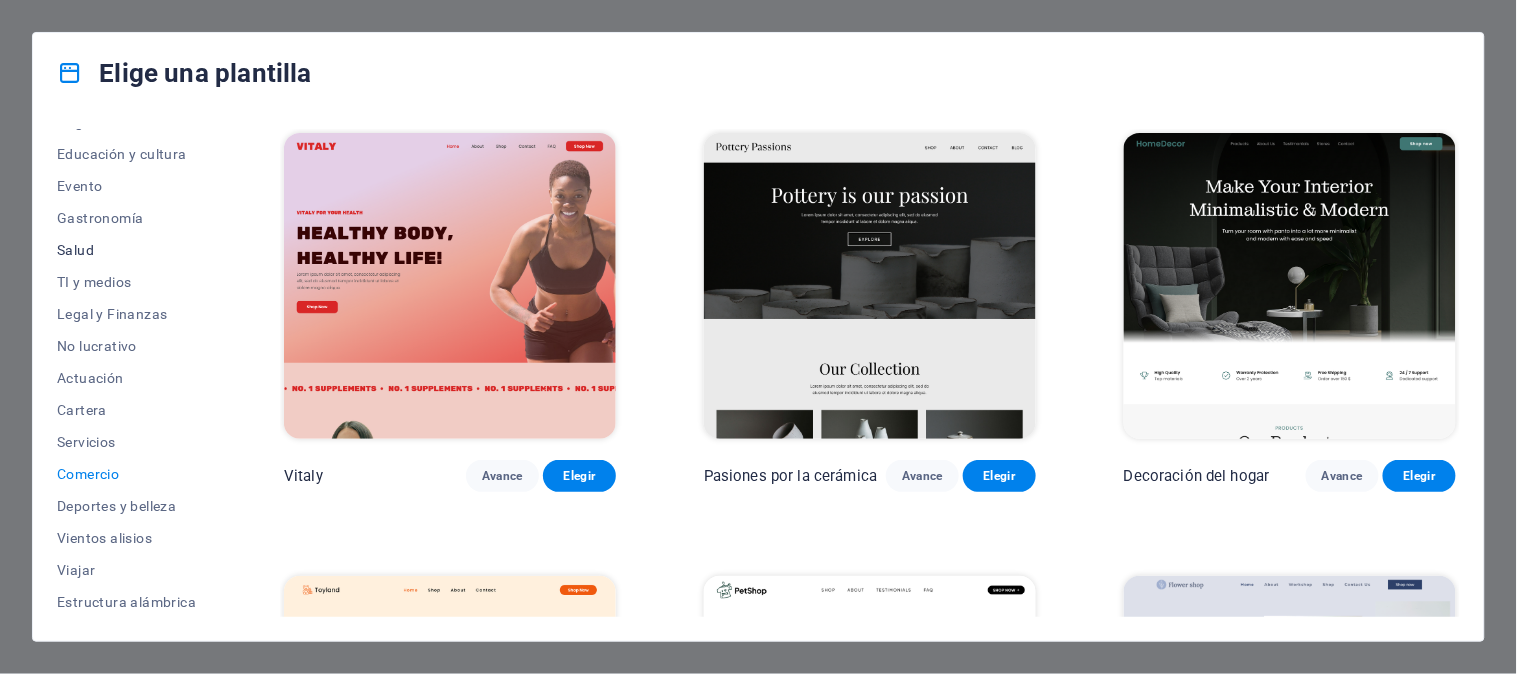 click on "Salud" at bounding box center (75, 250) 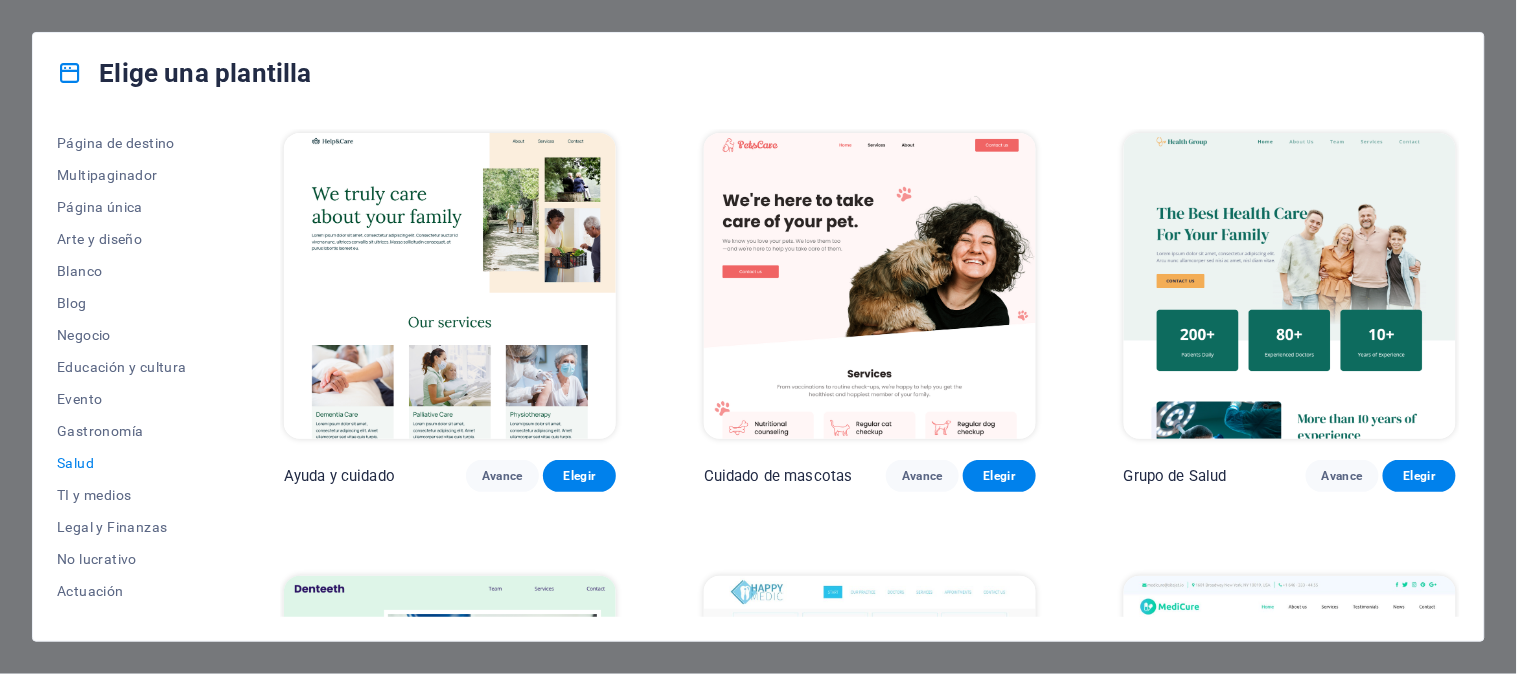 scroll, scrollTop: 123, scrollLeft: 0, axis: vertical 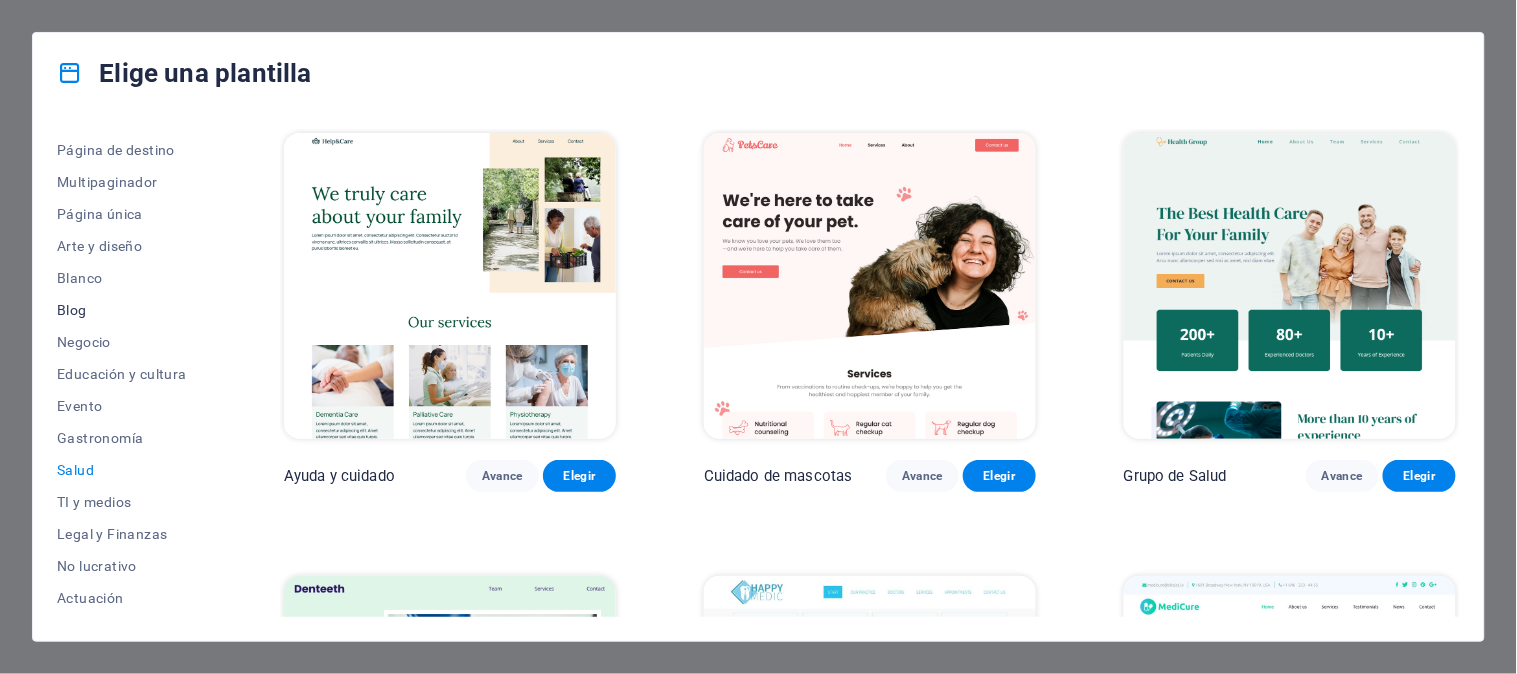 click on "Blog" at bounding box center (72, 310) 